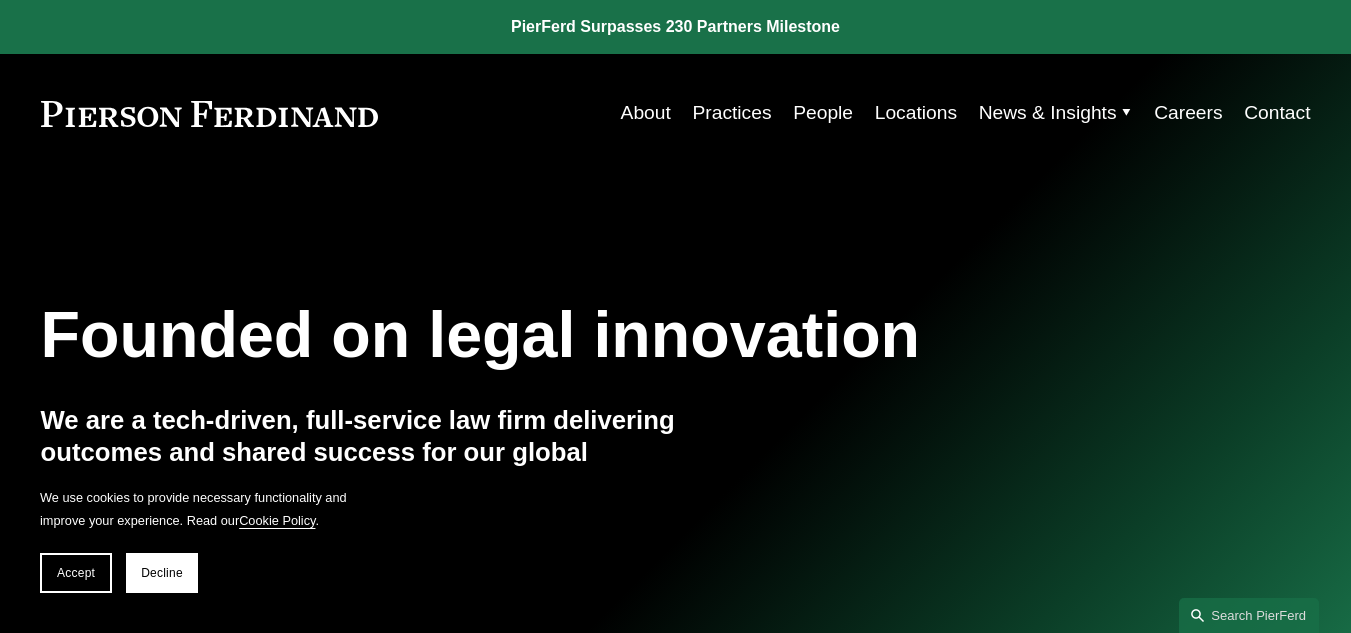 scroll, scrollTop: 0, scrollLeft: 0, axis: both 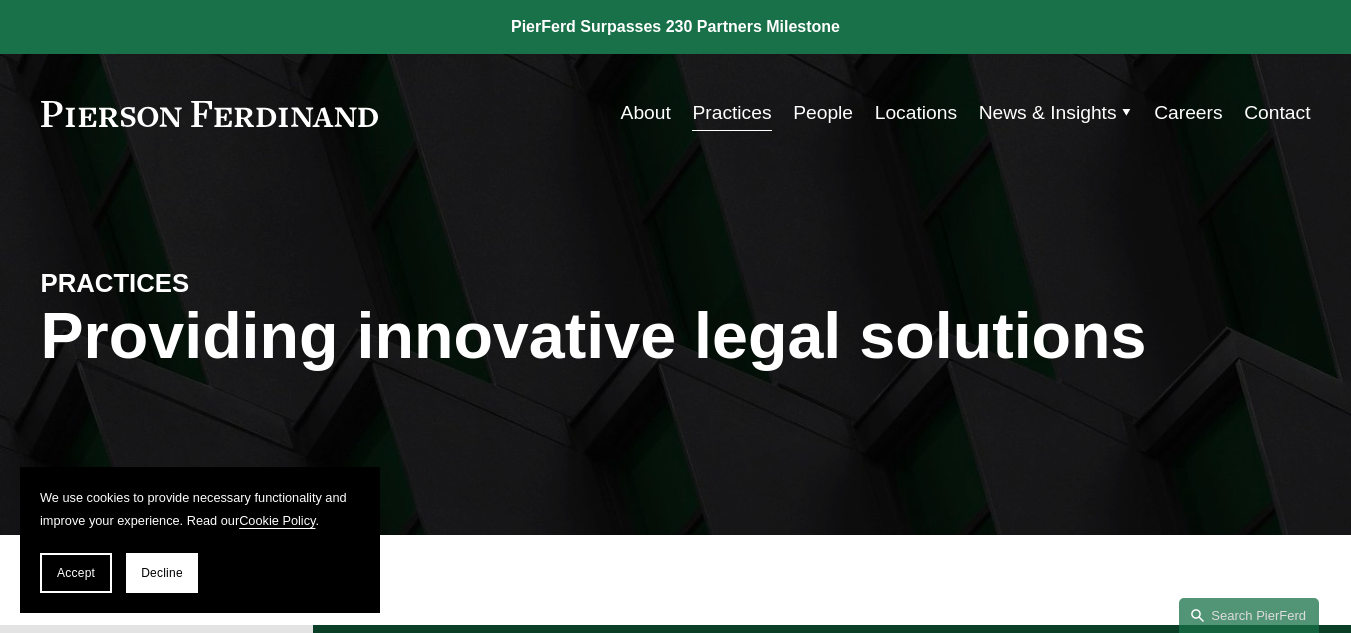click on "People" at bounding box center (823, 113) 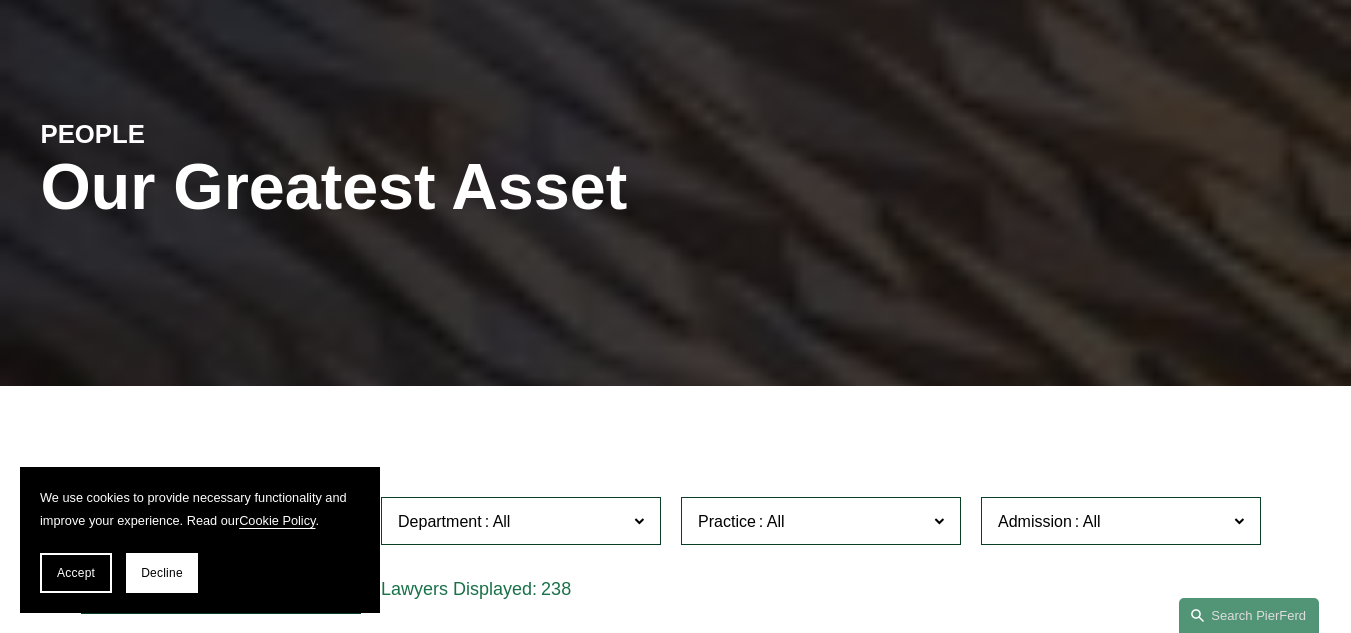 scroll, scrollTop: 0, scrollLeft: 0, axis: both 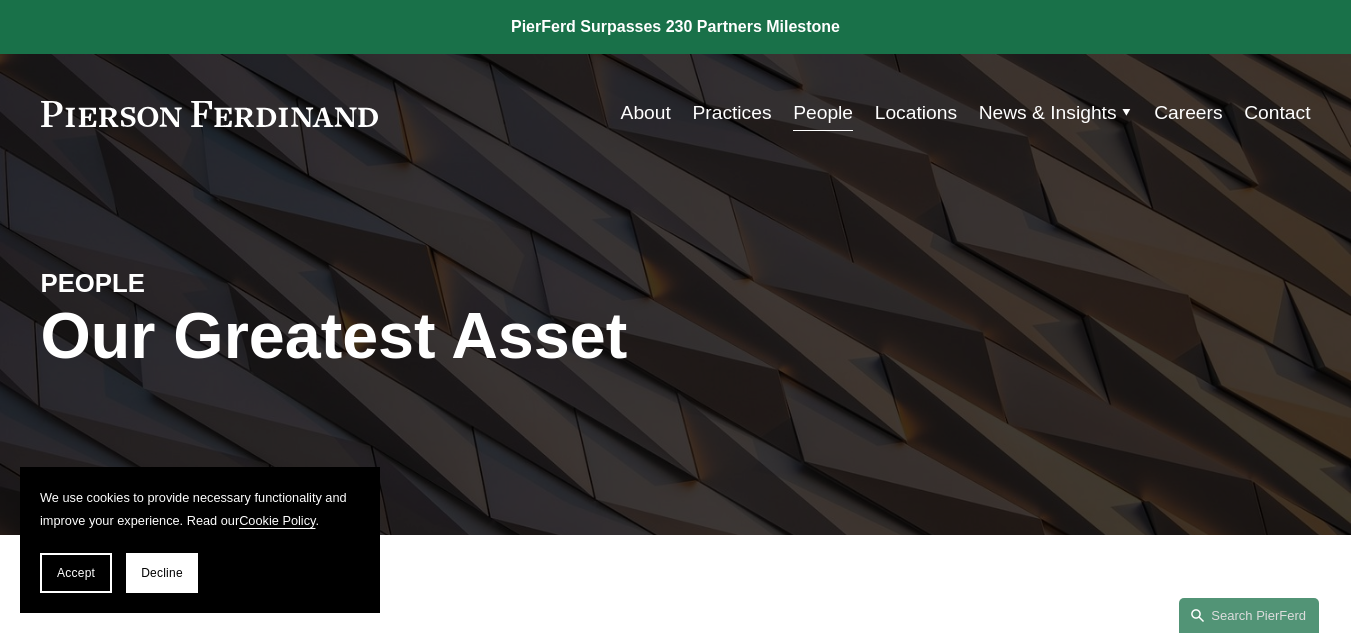 click on "Locations" at bounding box center [916, 113] 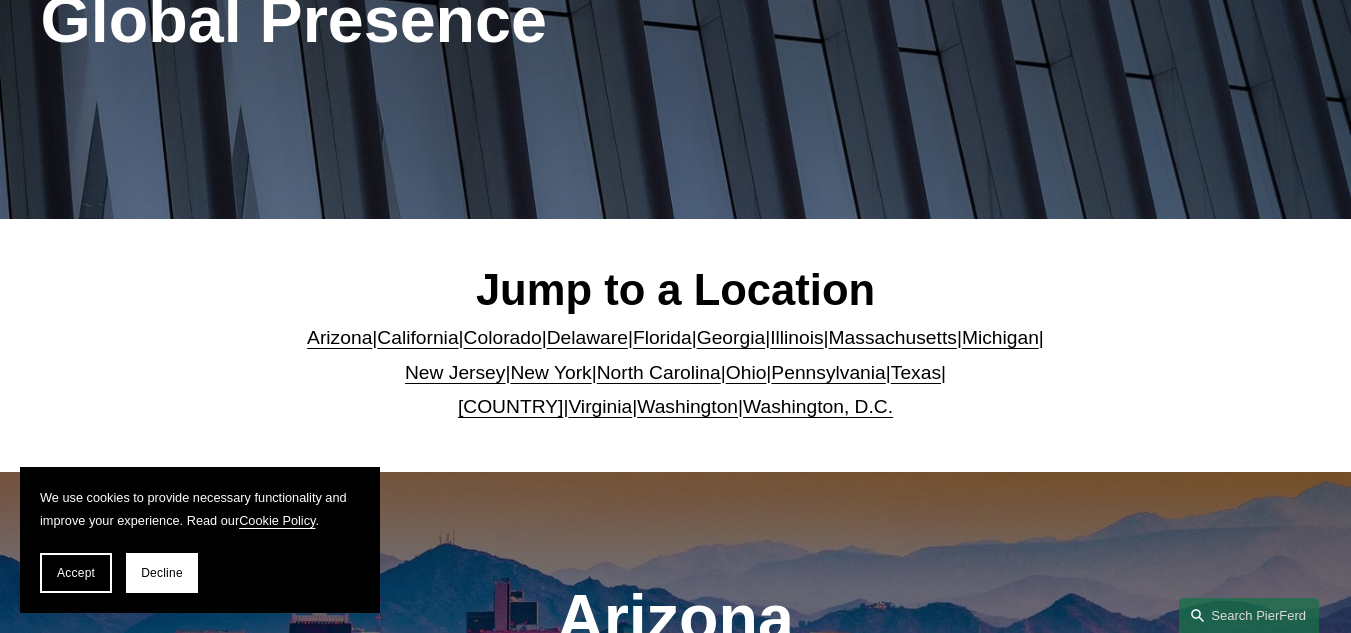scroll, scrollTop: 700, scrollLeft: 0, axis: vertical 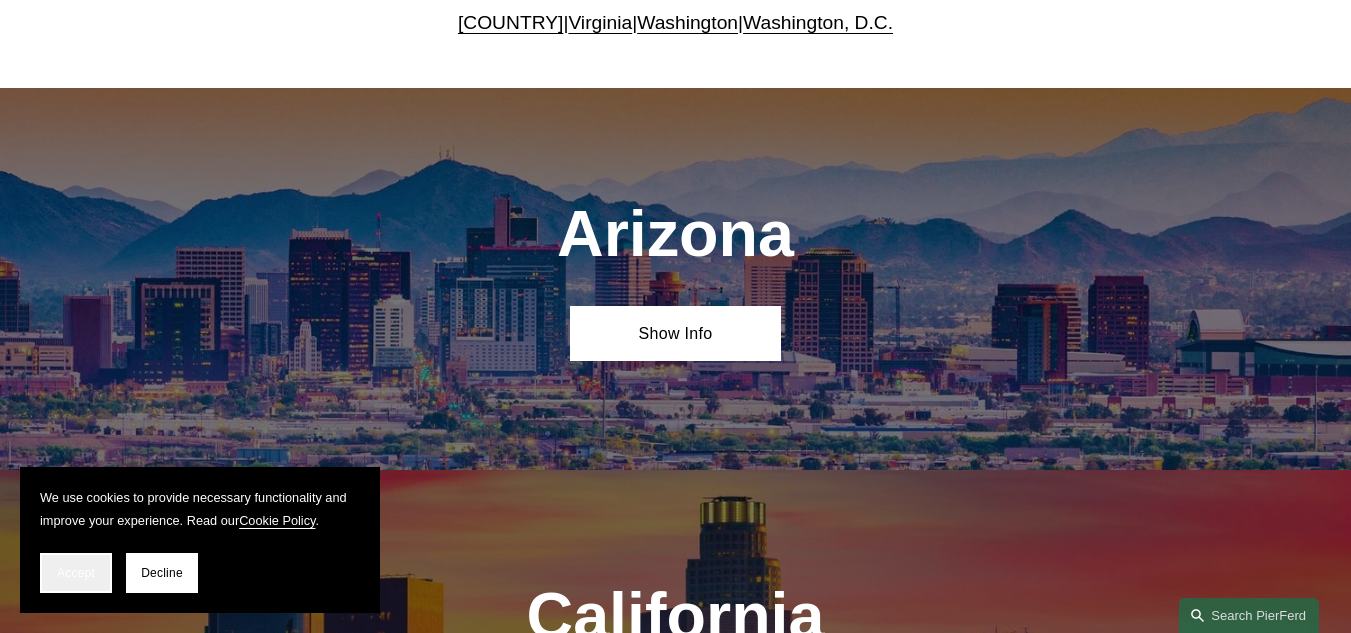 click on "Accept" at bounding box center (76, 573) 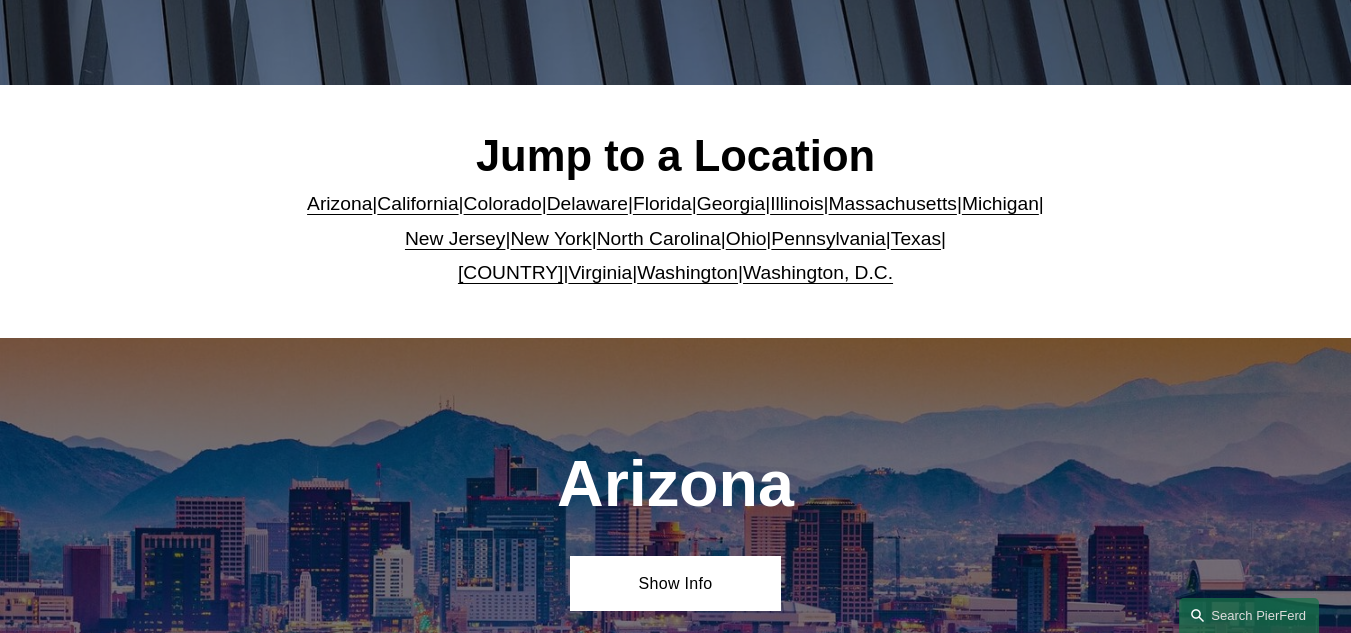 scroll, scrollTop: 400, scrollLeft: 0, axis: vertical 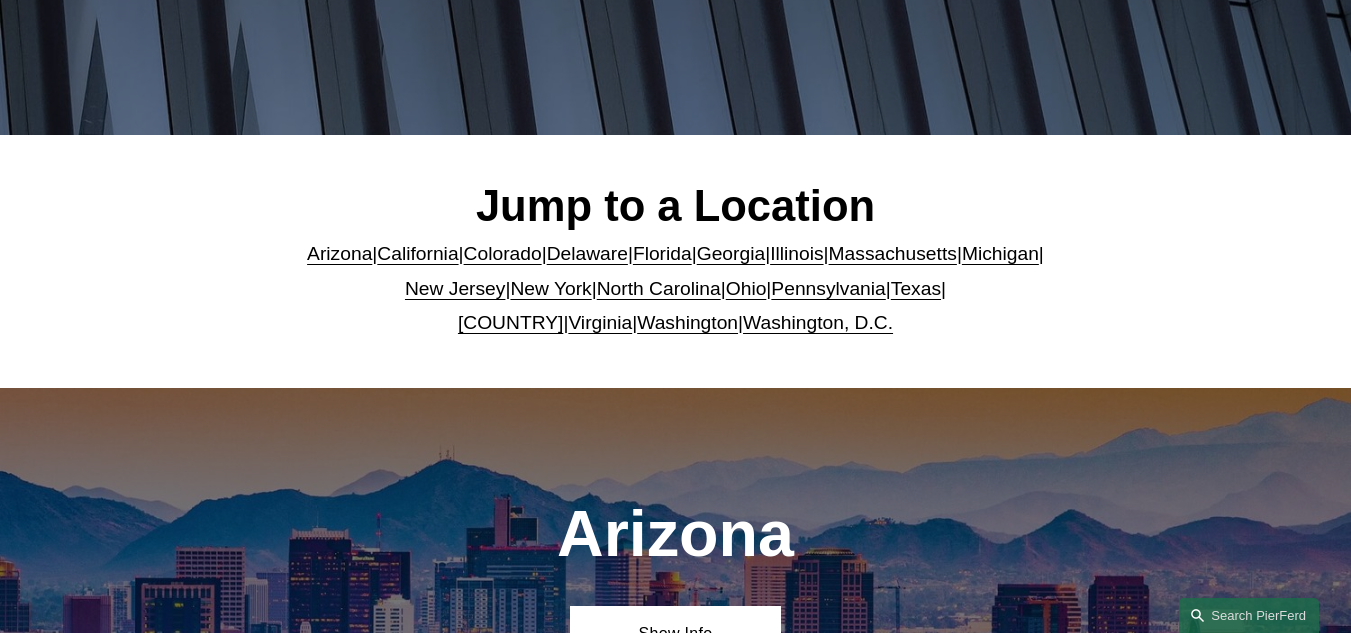 click on "Florida" at bounding box center [662, 253] 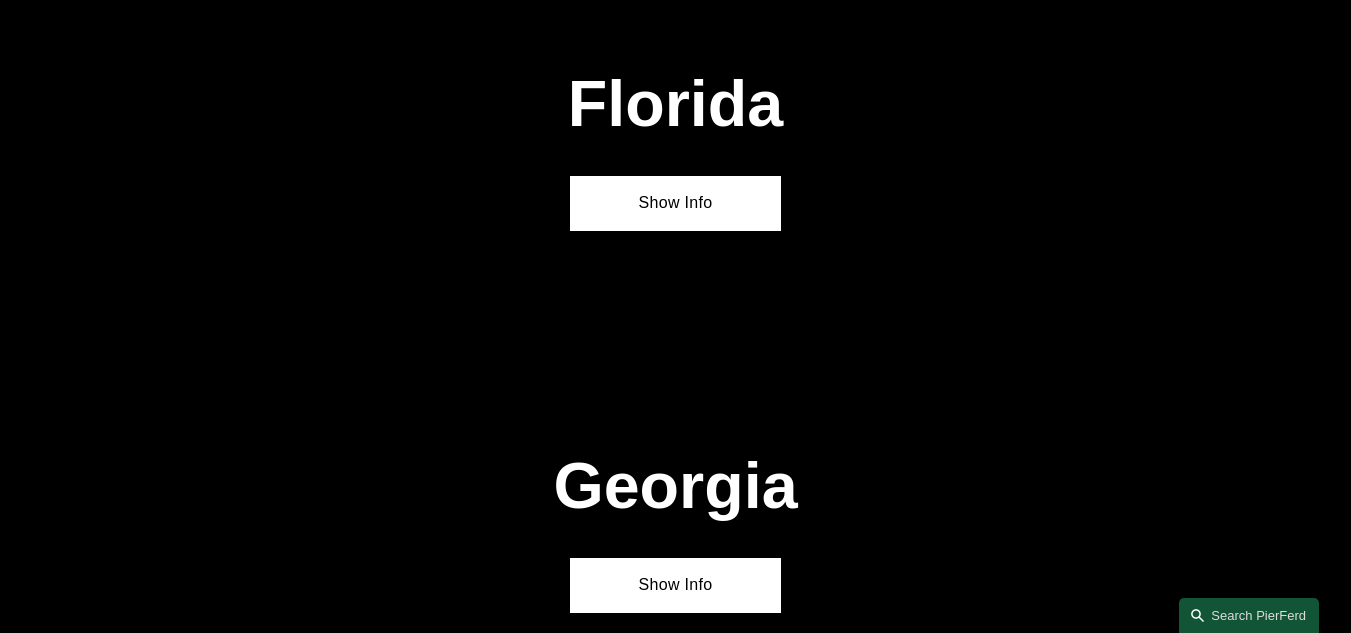 scroll, scrollTop: 2368, scrollLeft: 0, axis: vertical 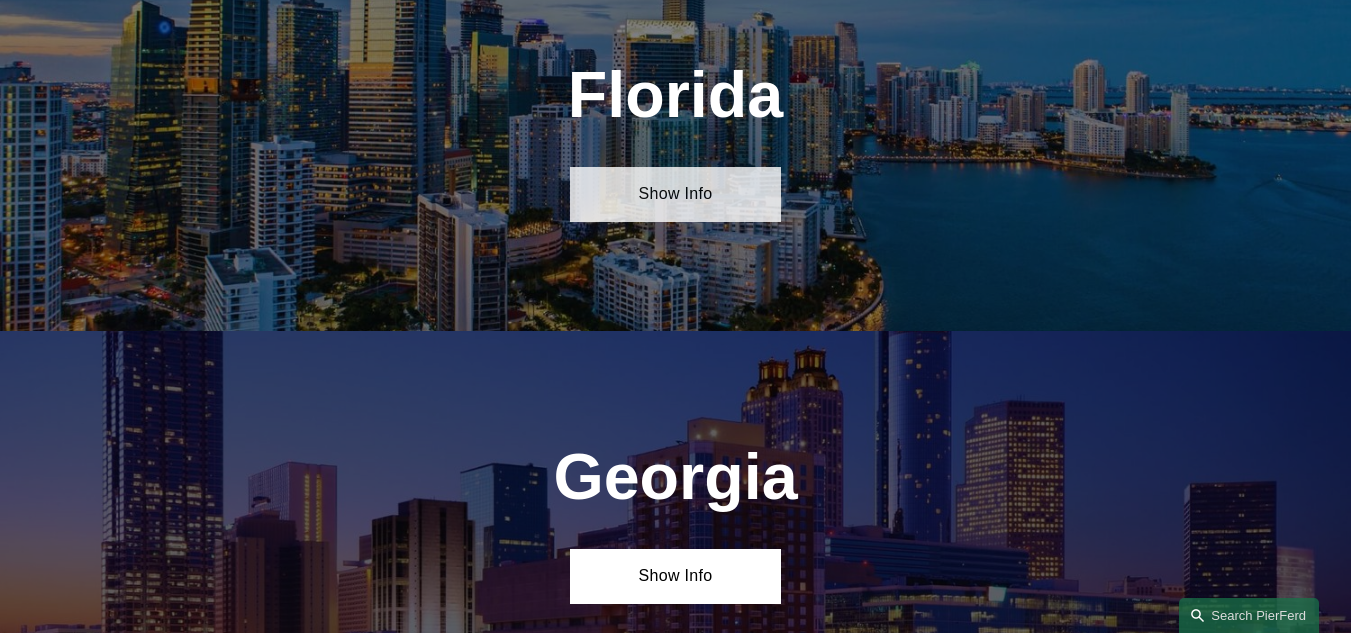drag, startPoint x: 672, startPoint y: 248, endPoint x: 670, endPoint y: 235, distance: 13.152946 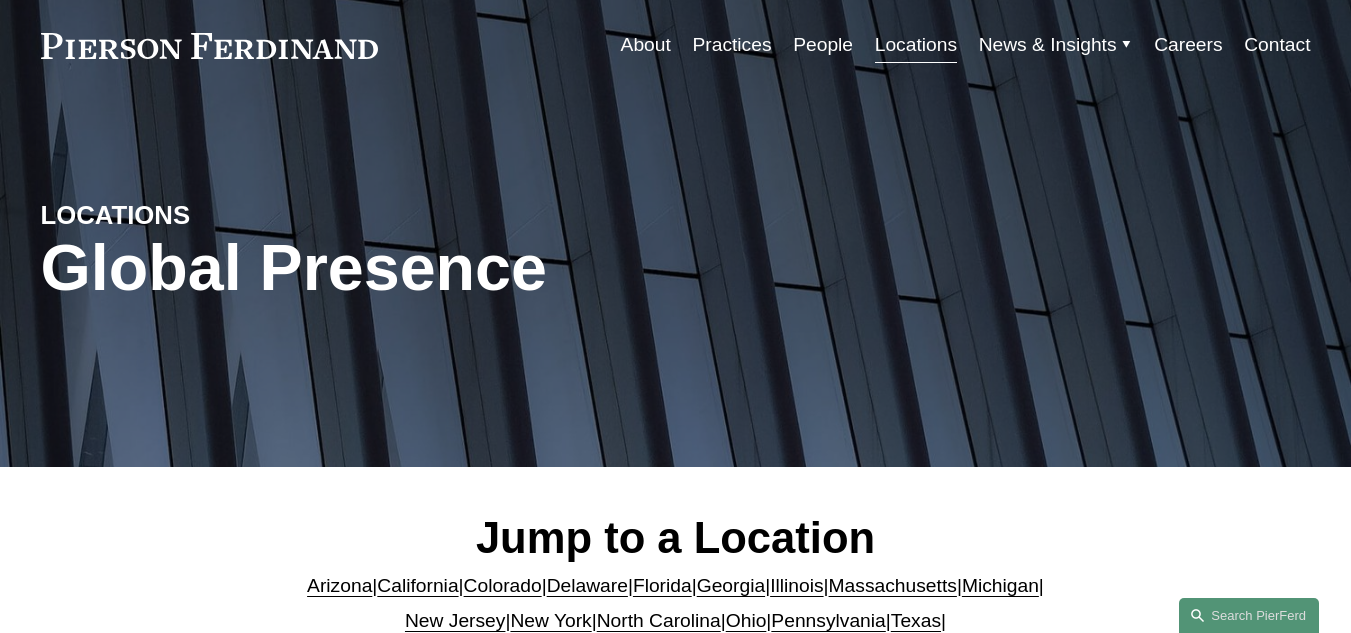 scroll, scrollTop: 0, scrollLeft: 0, axis: both 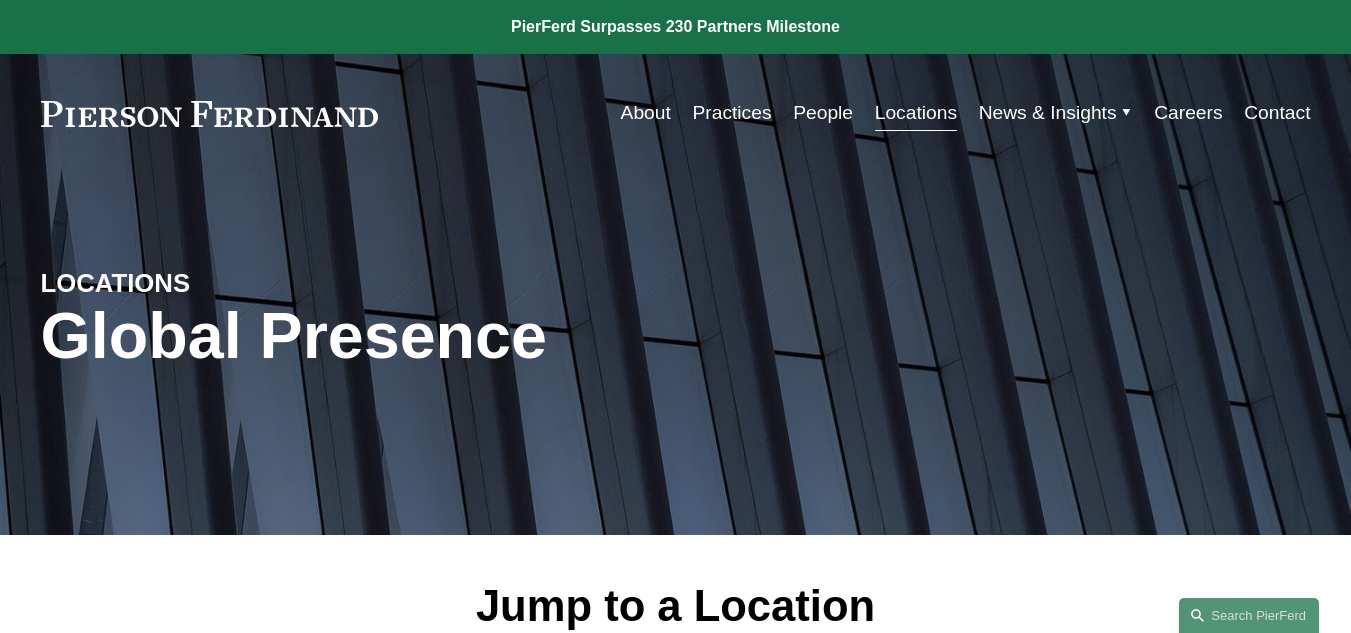 click on "Locations" at bounding box center [916, 113] 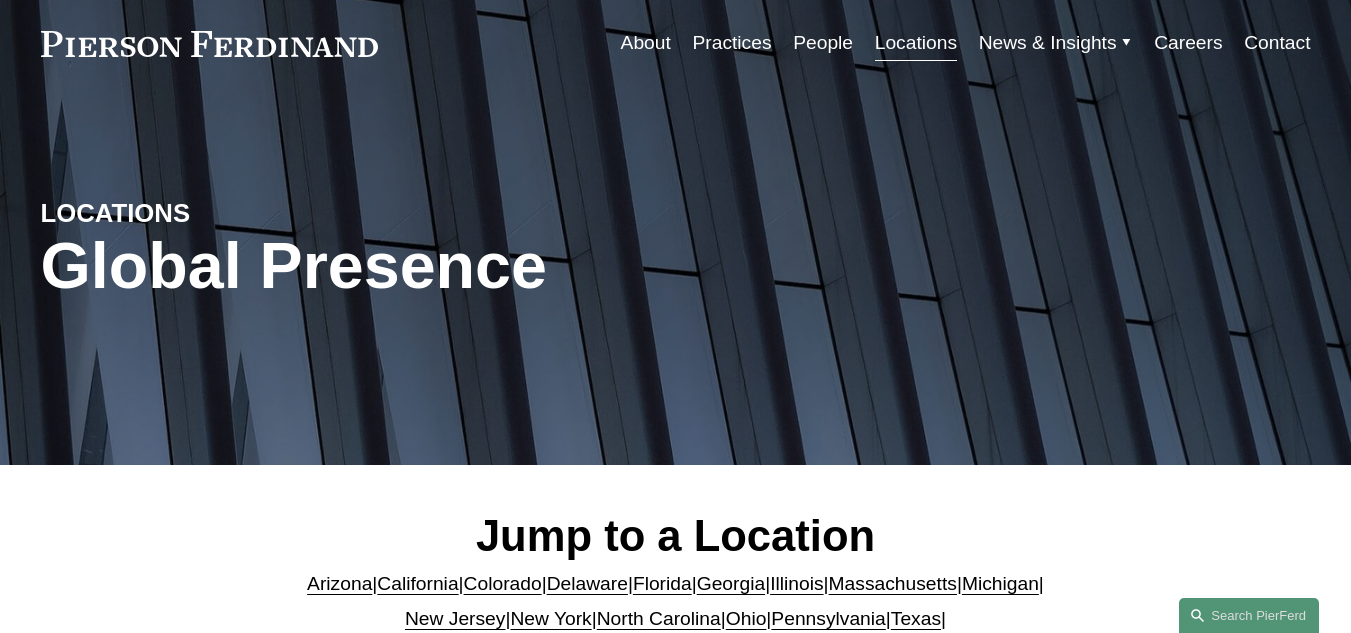scroll, scrollTop: 0, scrollLeft: 0, axis: both 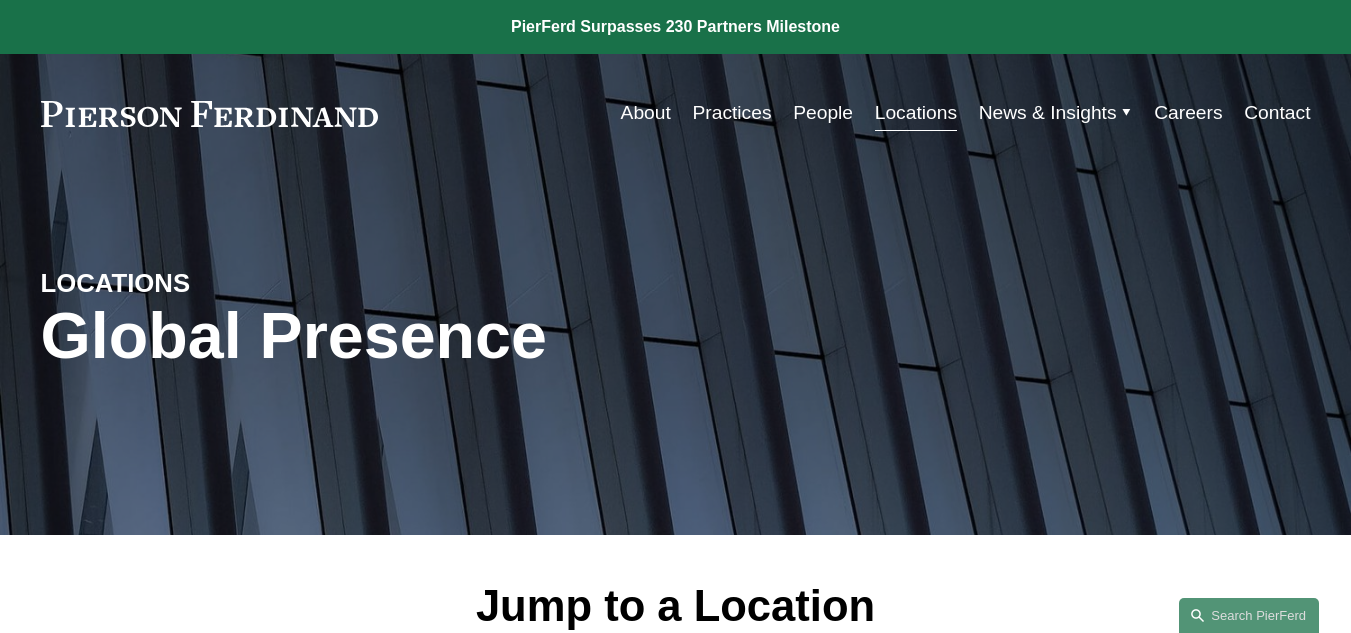 click on "Contact" at bounding box center [1277, 113] 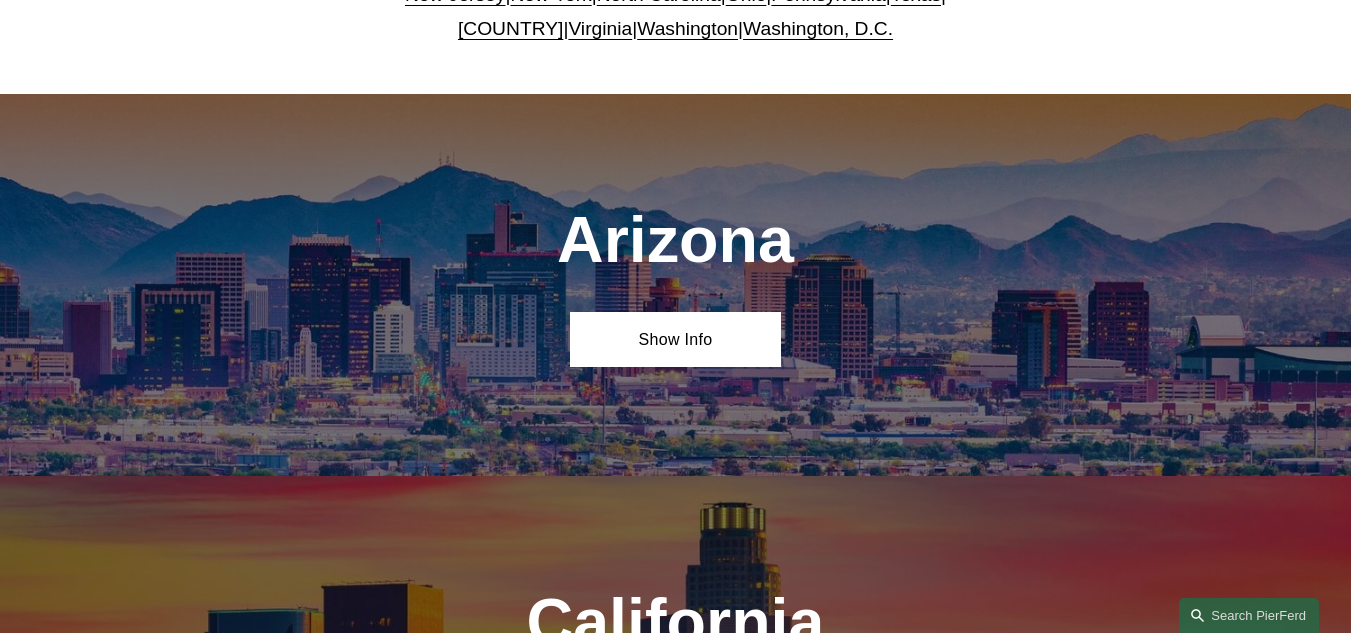 scroll, scrollTop: 700, scrollLeft: 0, axis: vertical 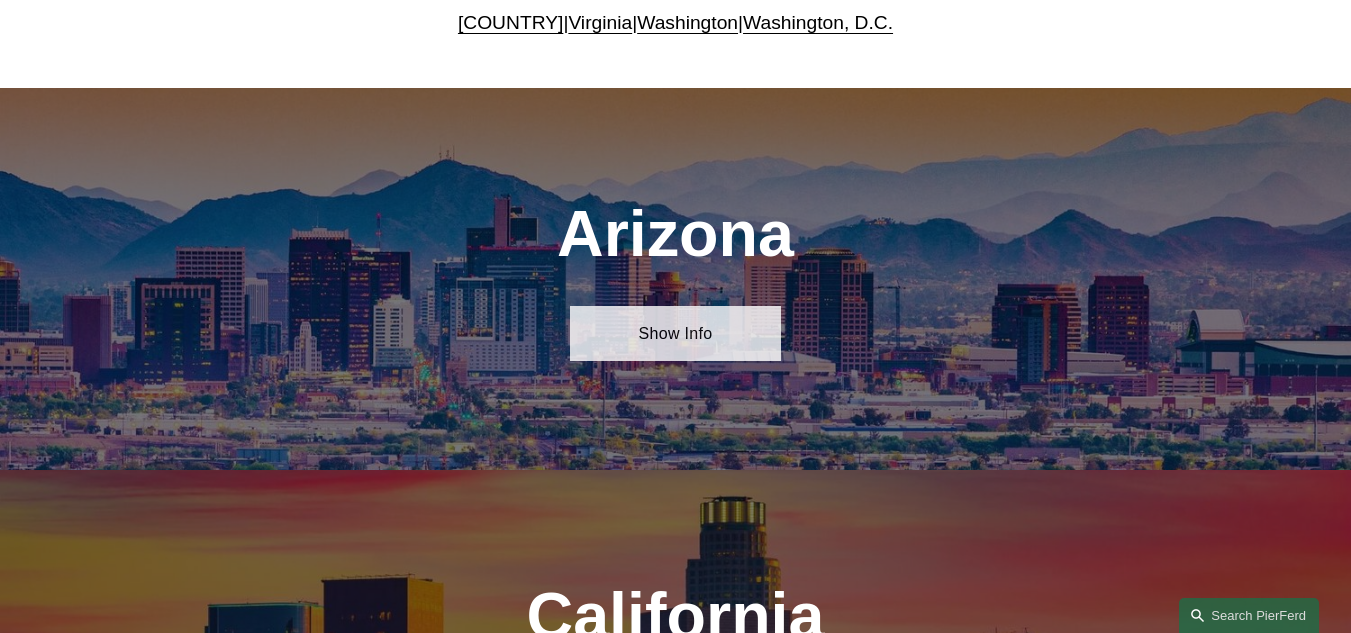 click on "Show Info" at bounding box center [676, 333] 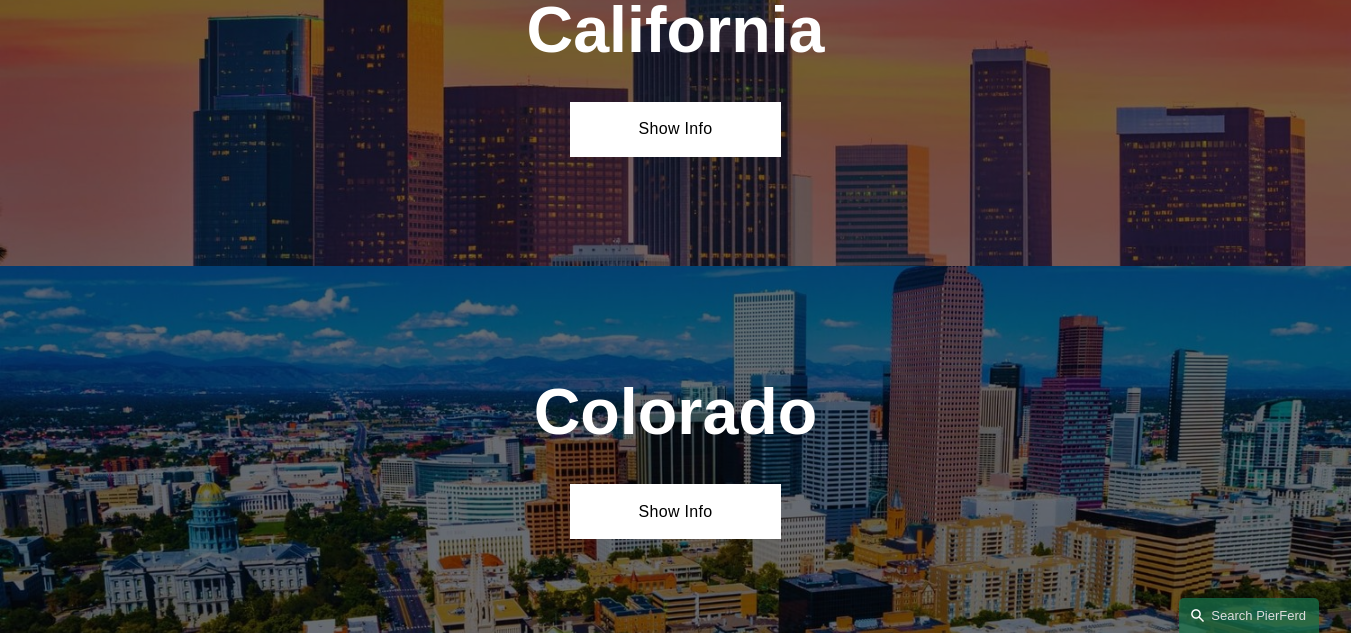 scroll, scrollTop: 1600, scrollLeft: 0, axis: vertical 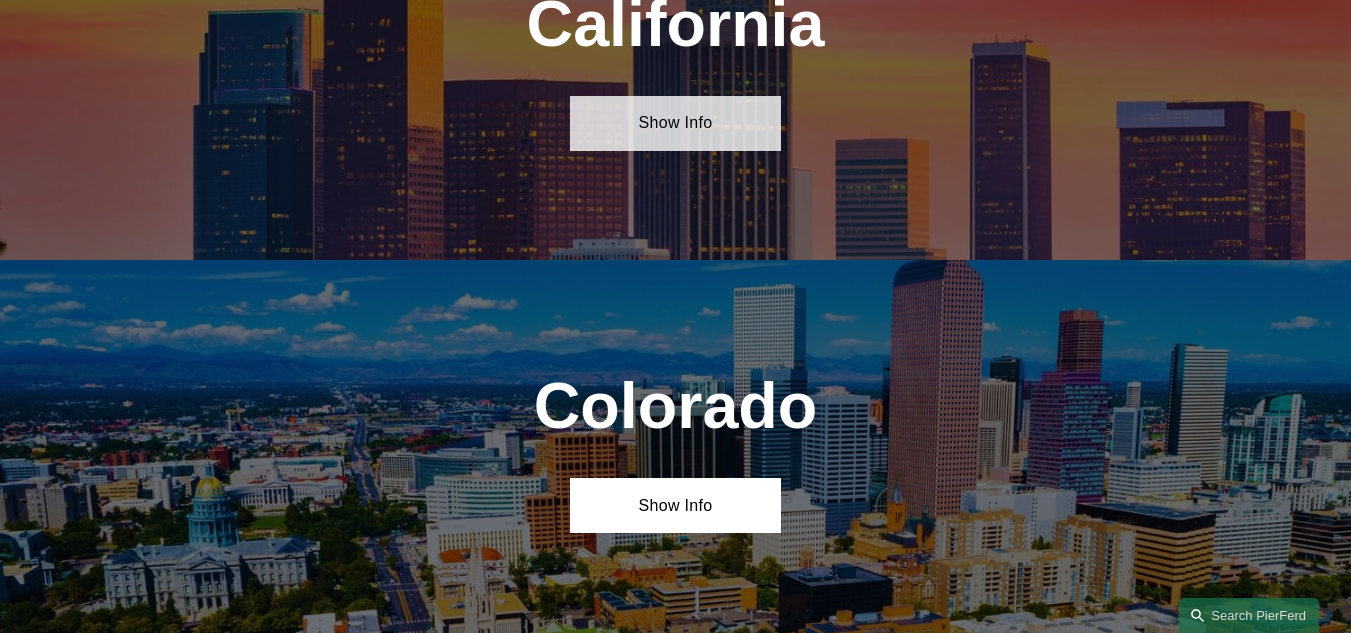 click on "Show Info" at bounding box center (676, 123) 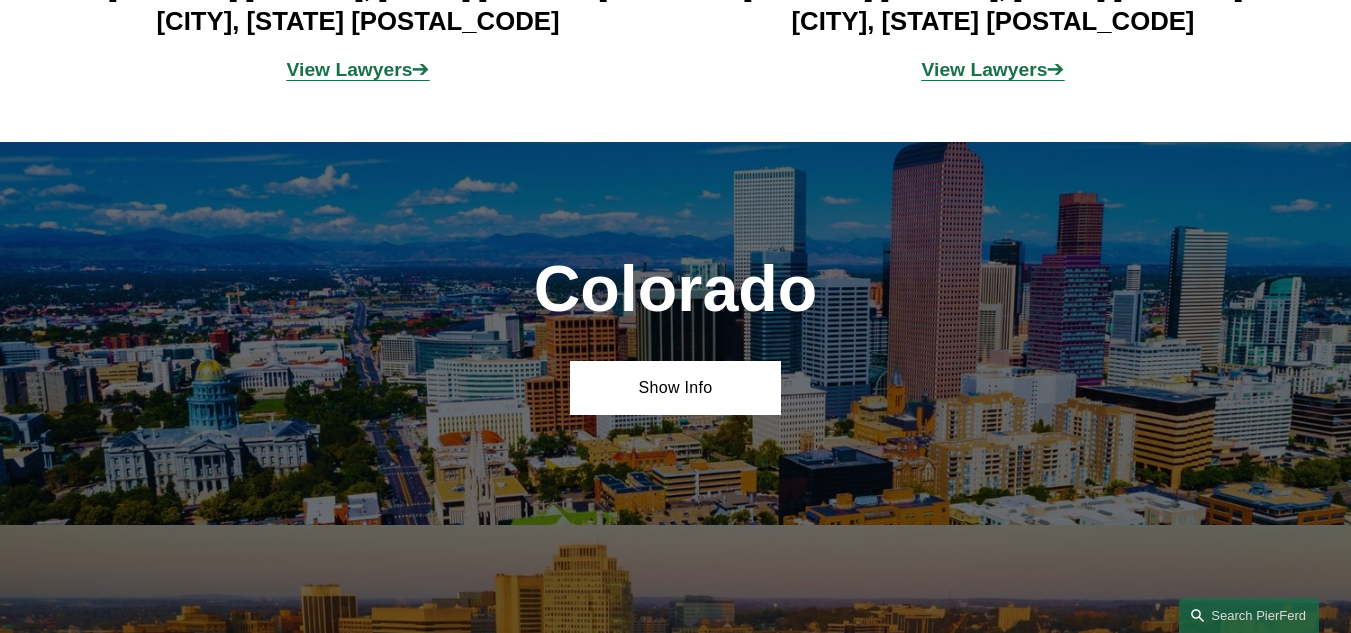 scroll, scrollTop: 2100, scrollLeft: 0, axis: vertical 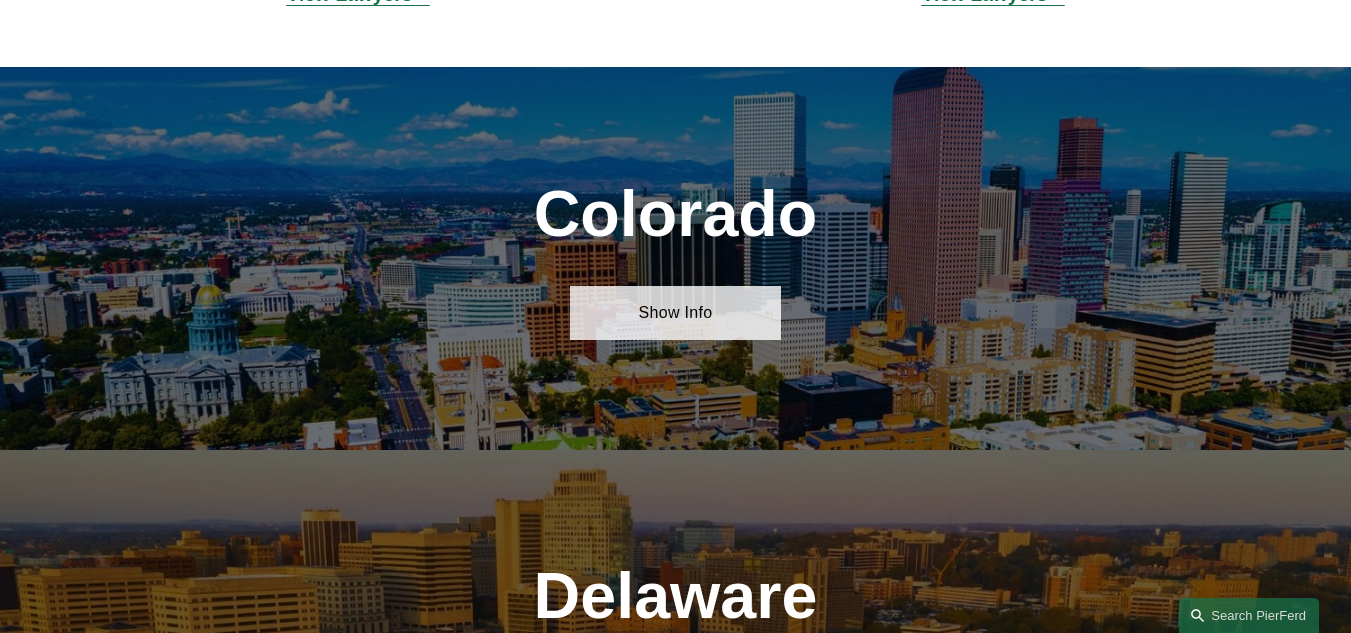 click on "Show Info" at bounding box center [676, 313] 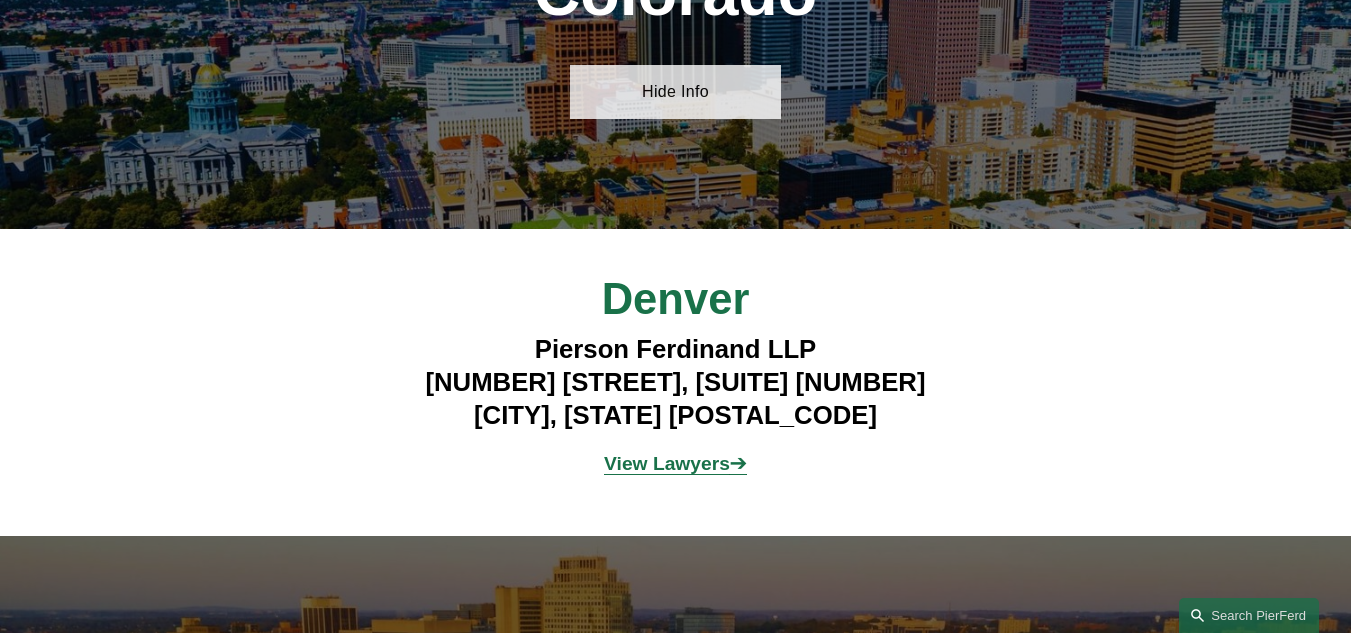 scroll, scrollTop: 2800, scrollLeft: 0, axis: vertical 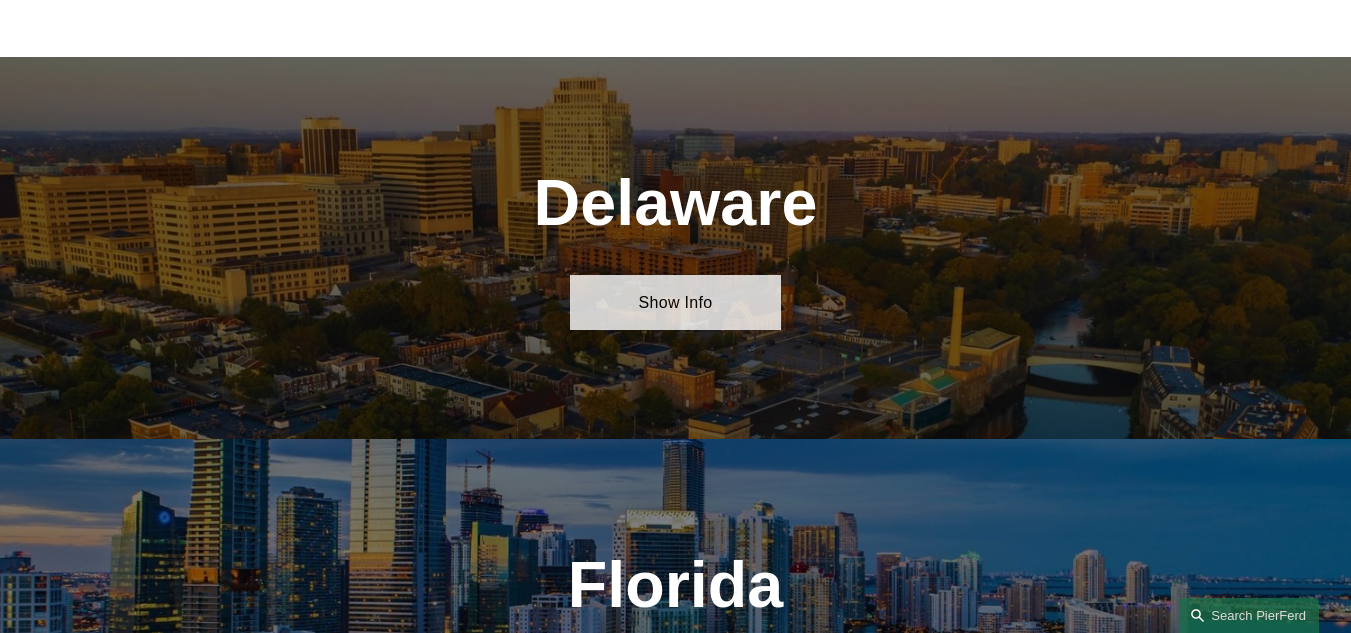 click on "Show Info" at bounding box center (676, 302) 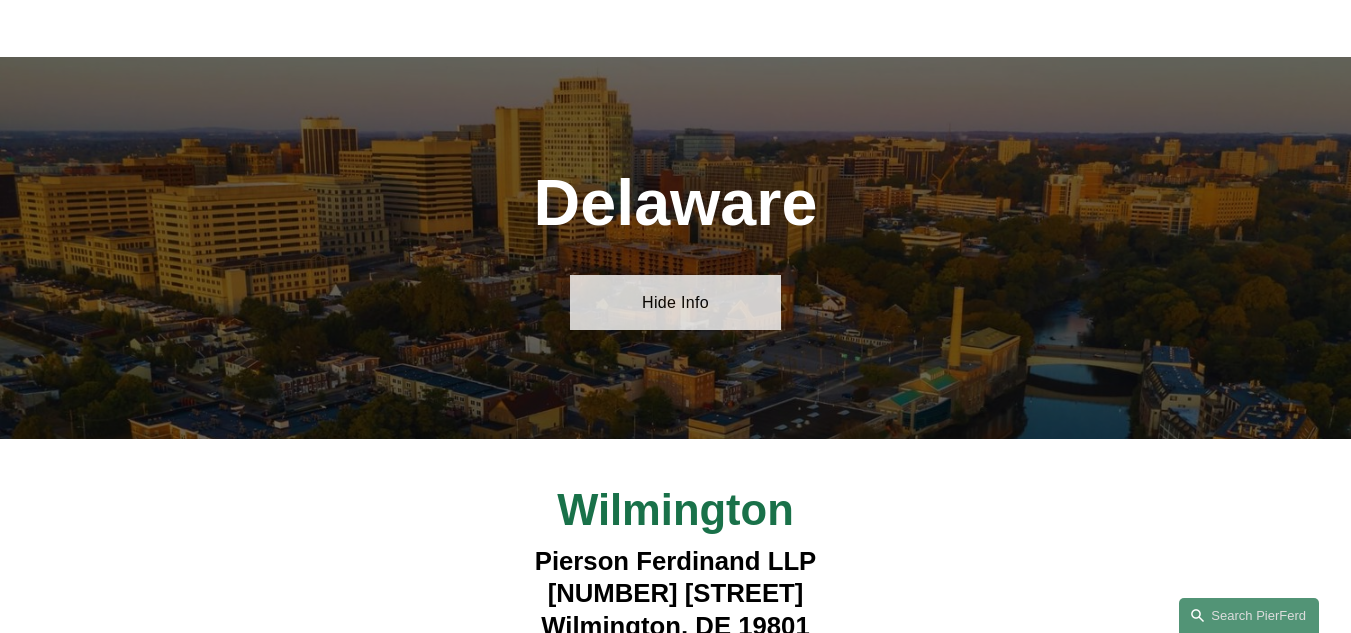 scroll, scrollTop: 3400, scrollLeft: 0, axis: vertical 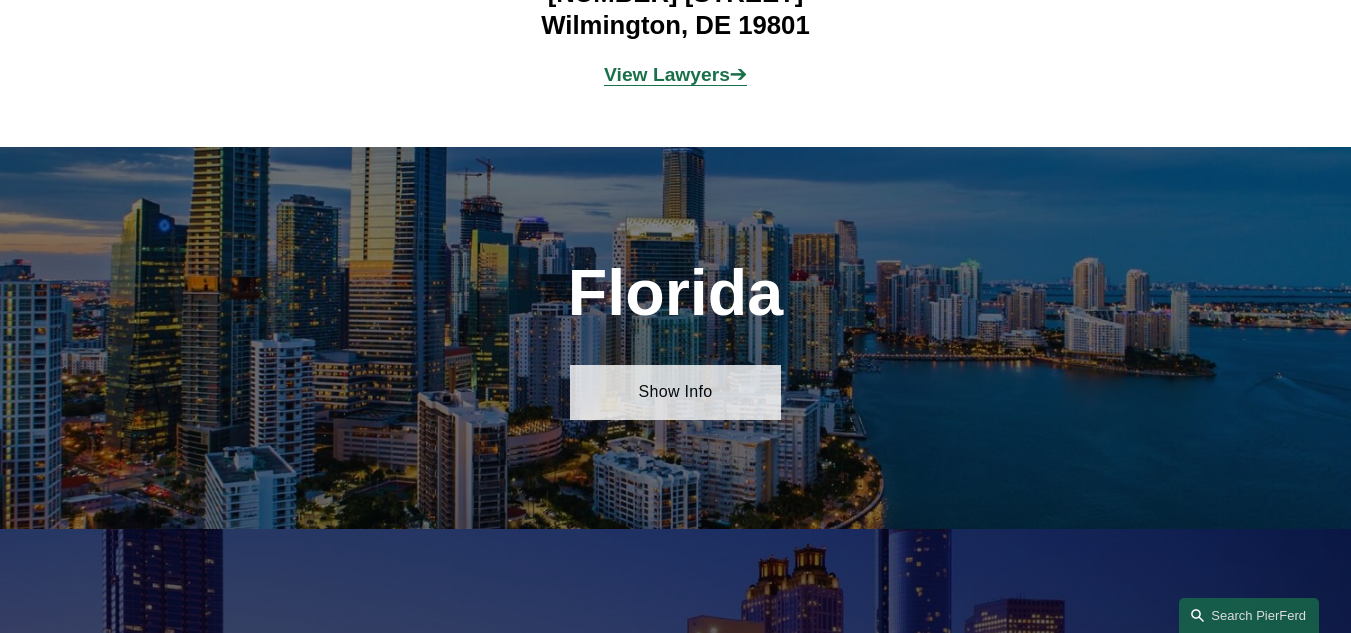 click on "Show Info" at bounding box center (676, 392) 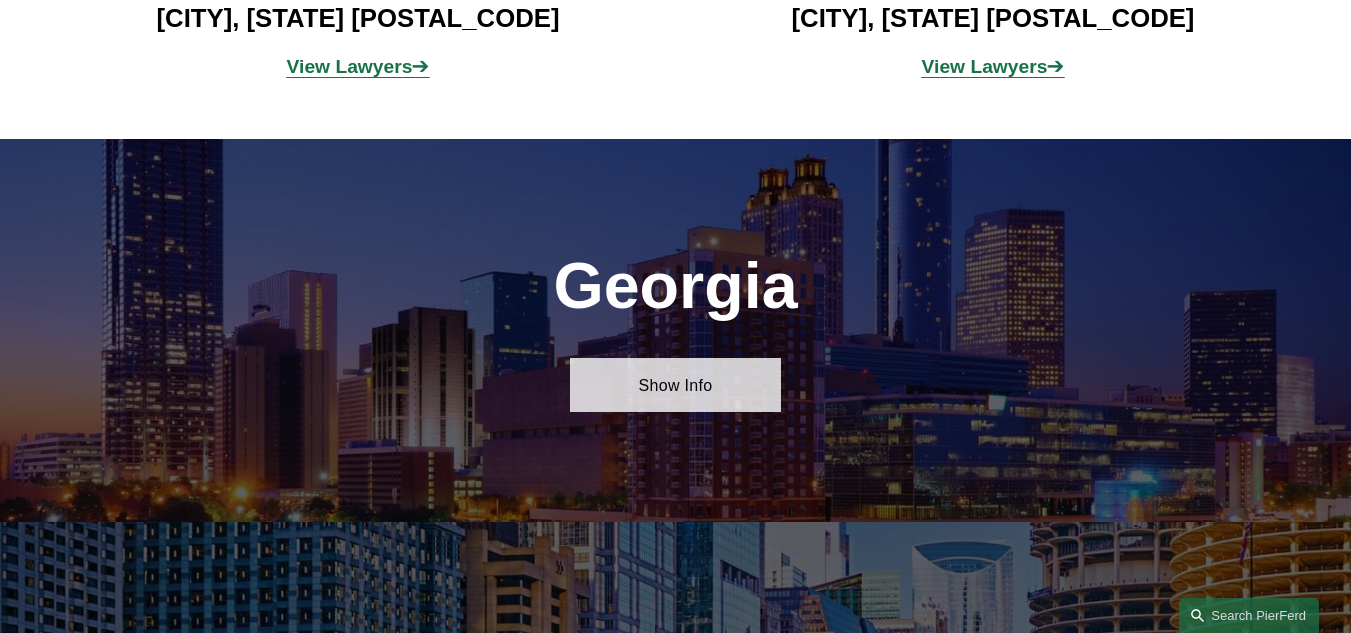 scroll, scrollTop: 4100, scrollLeft: 0, axis: vertical 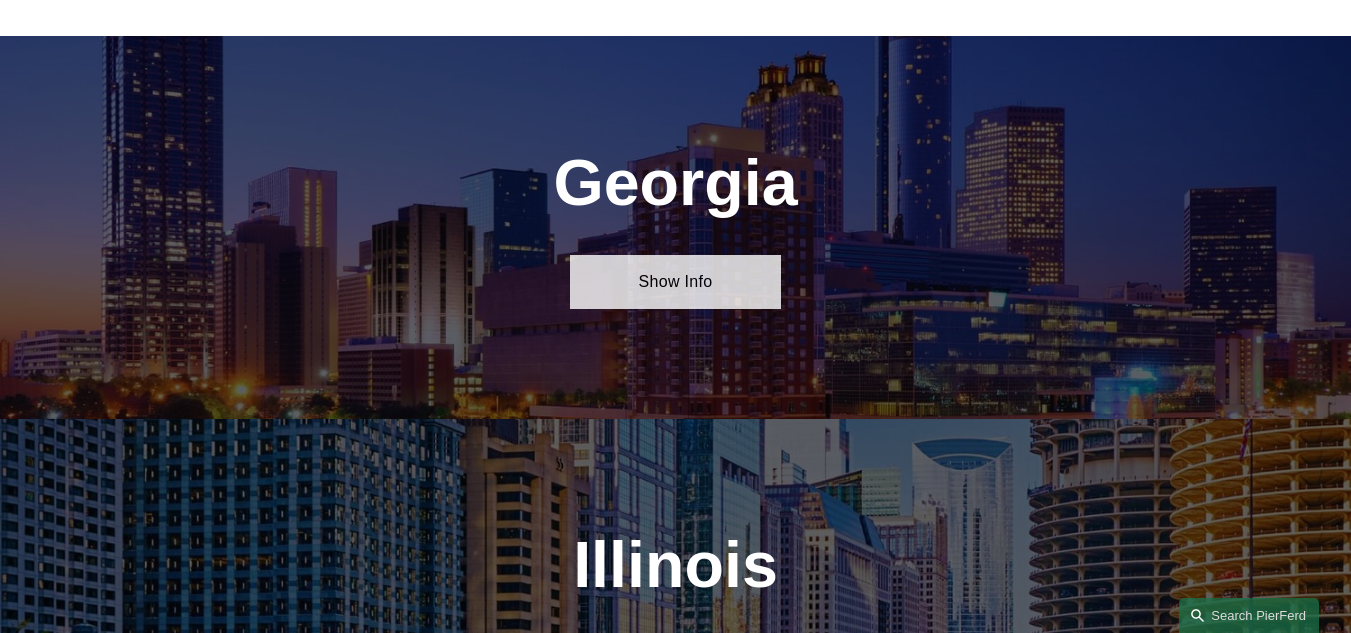 click on "Show Info" at bounding box center [676, 282] 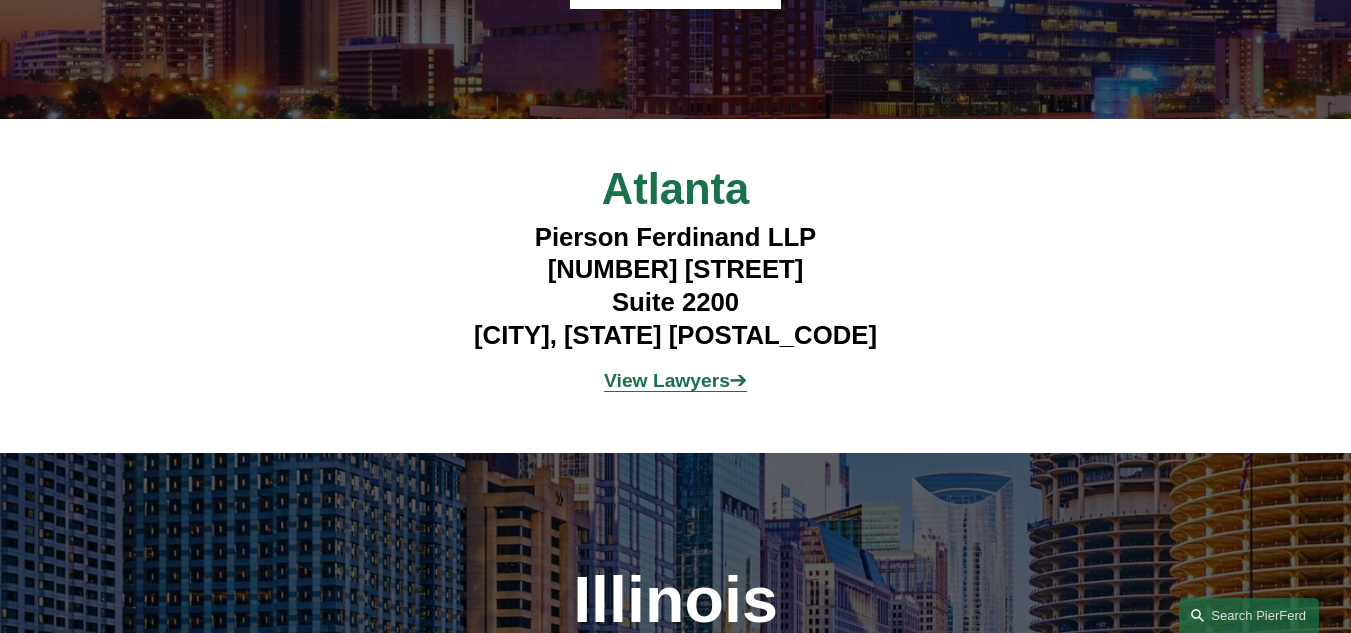 scroll, scrollTop: 4900, scrollLeft: 0, axis: vertical 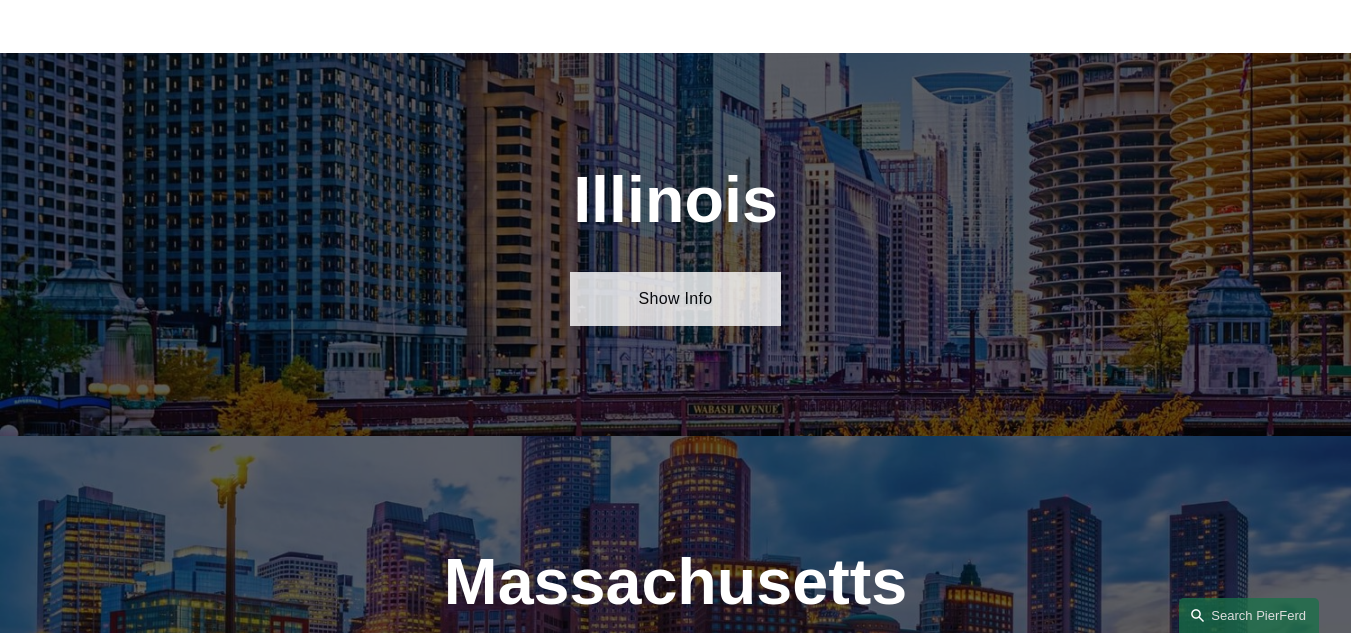 click on "Show Info" at bounding box center [676, 299] 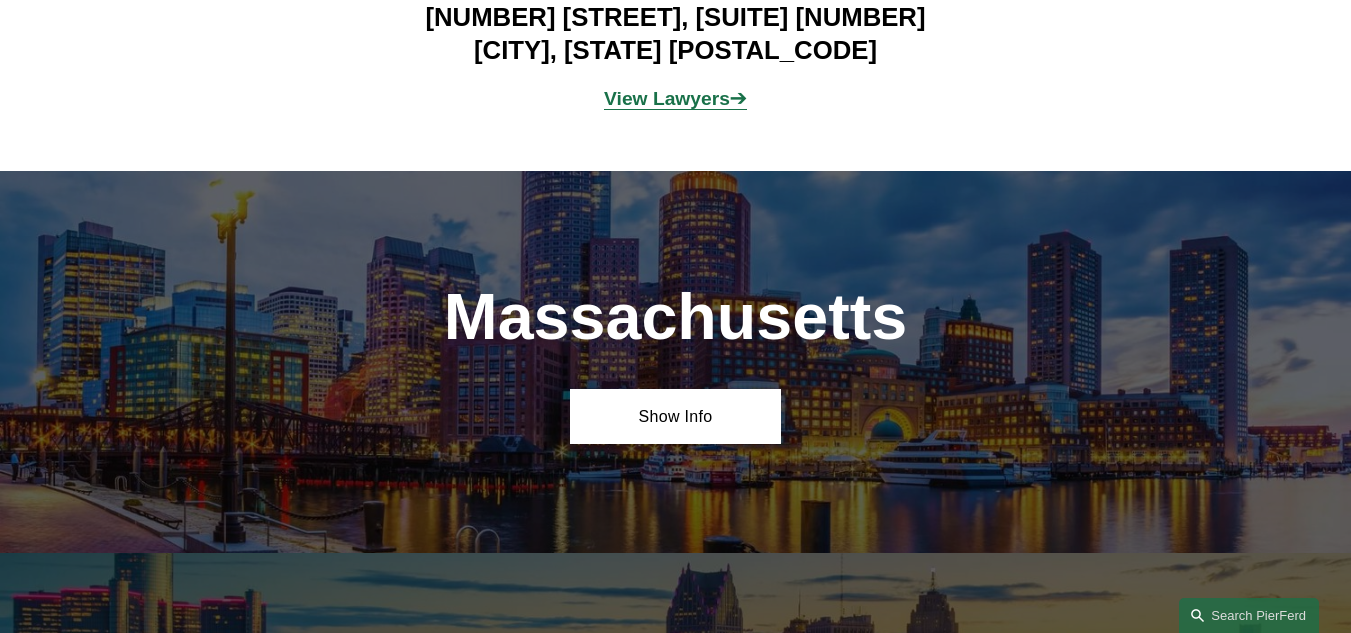 scroll, scrollTop: 5500, scrollLeft: 0, axis: vertical 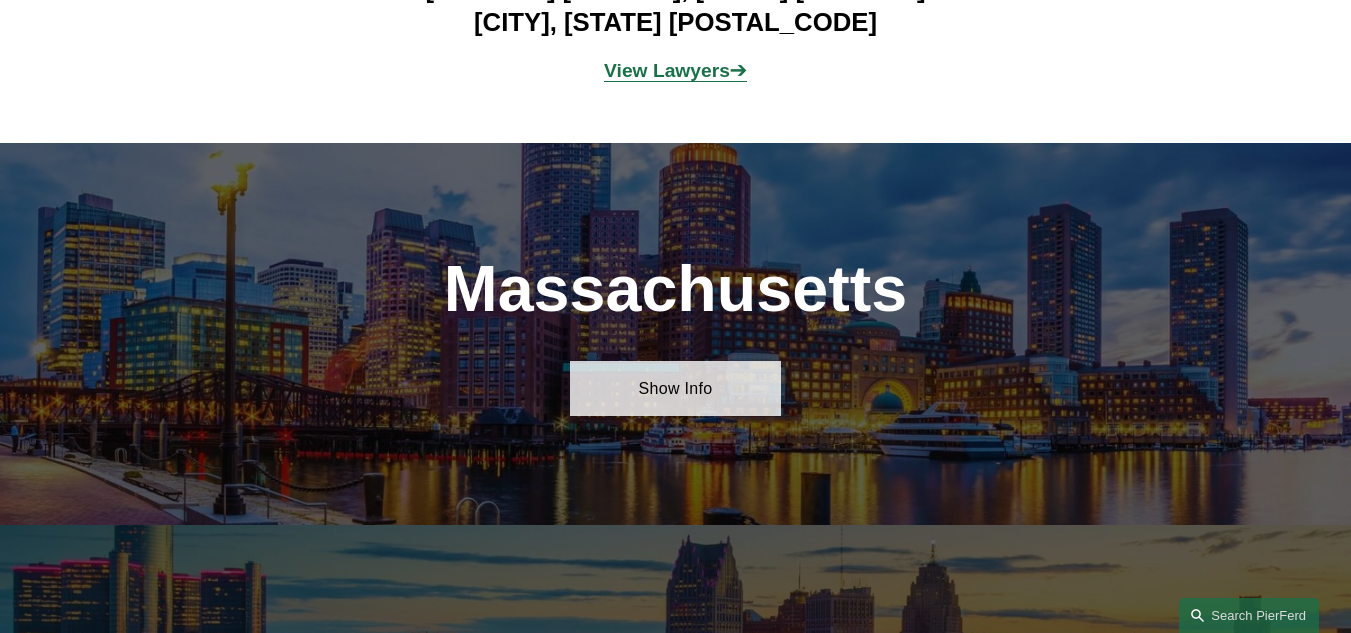 click on "Show Info" at bounding box center (676, 388) 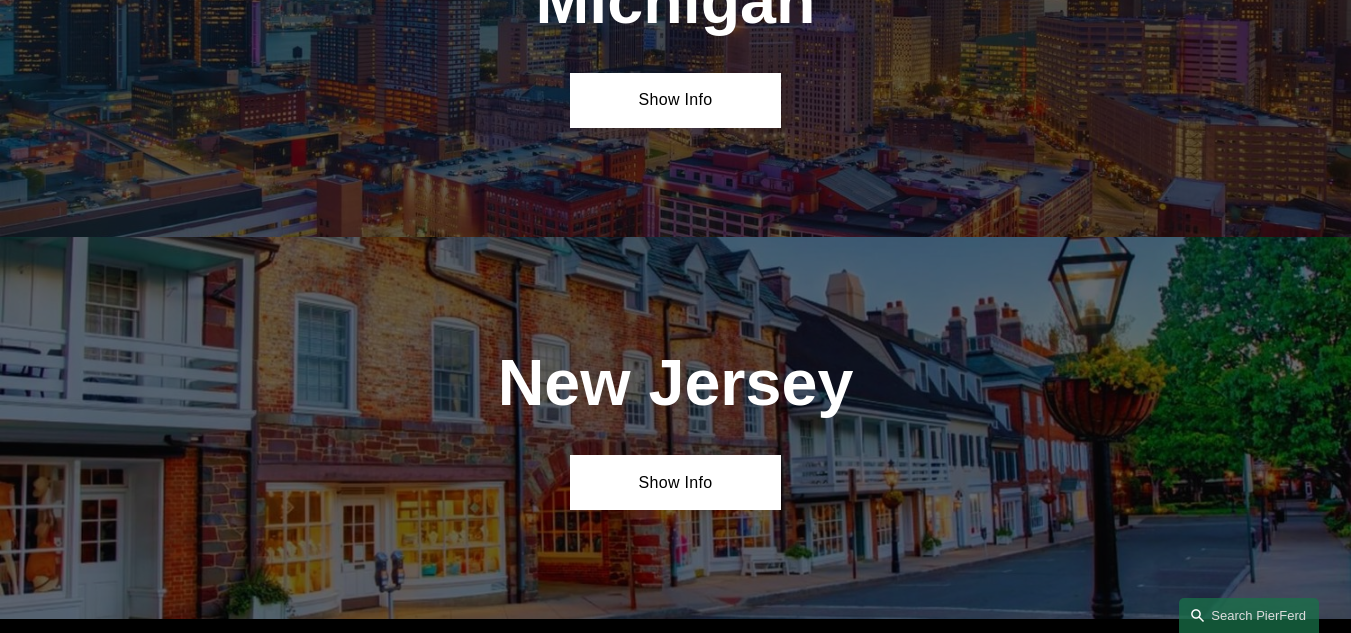 scroll, scrollTop: 6500, scrollLeft: 0, axis: vertical 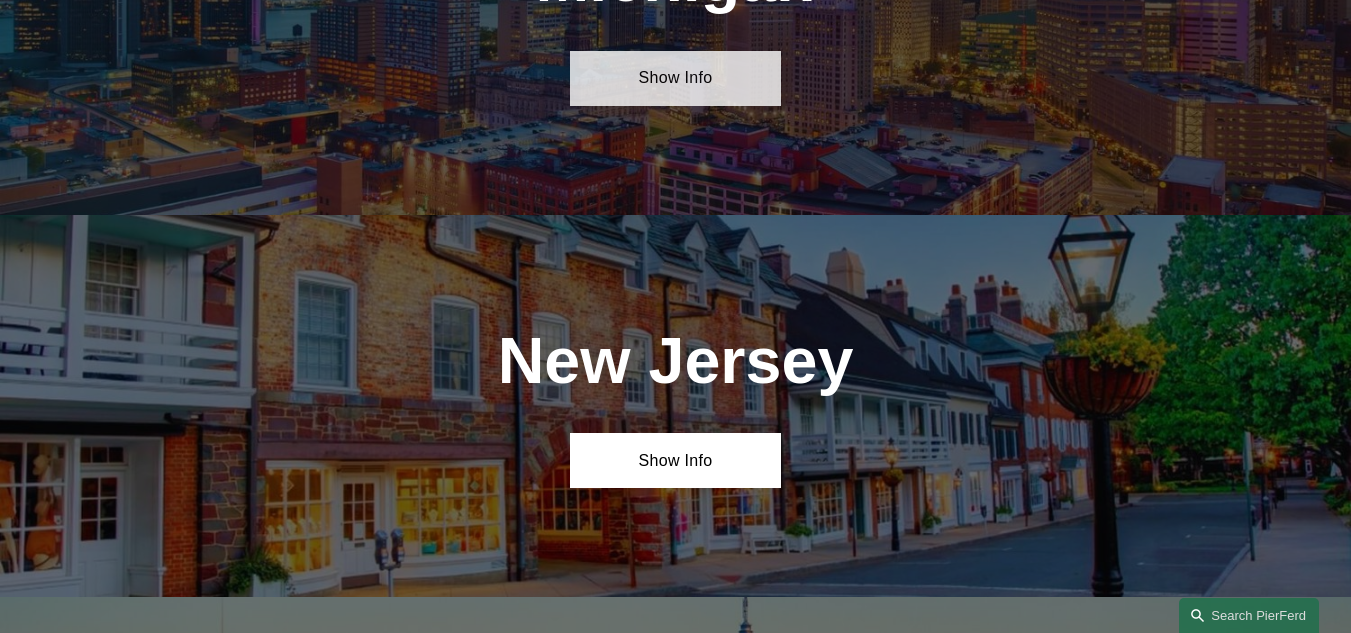 click on "Show Info" at bounding box center [676, 78] 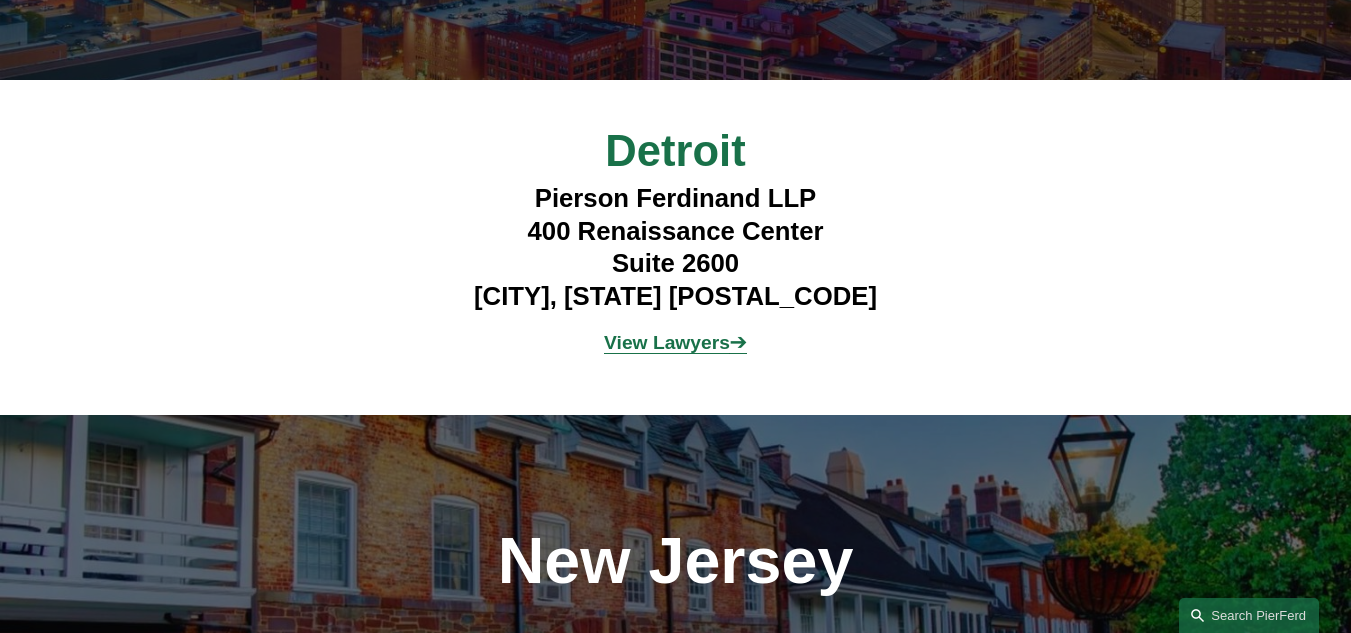 scroll, scrollTop: 7100, scrollLeft: 0, axis: vertical 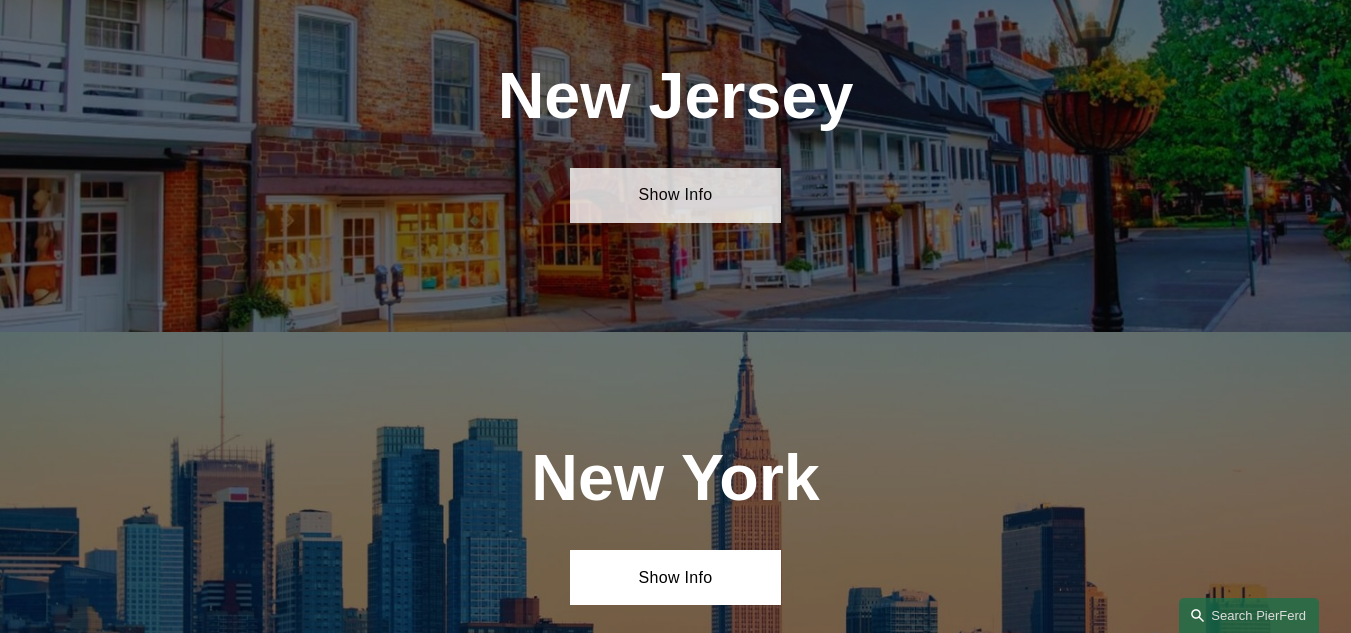 click on "Show Info" at bounding box center (676, 195) 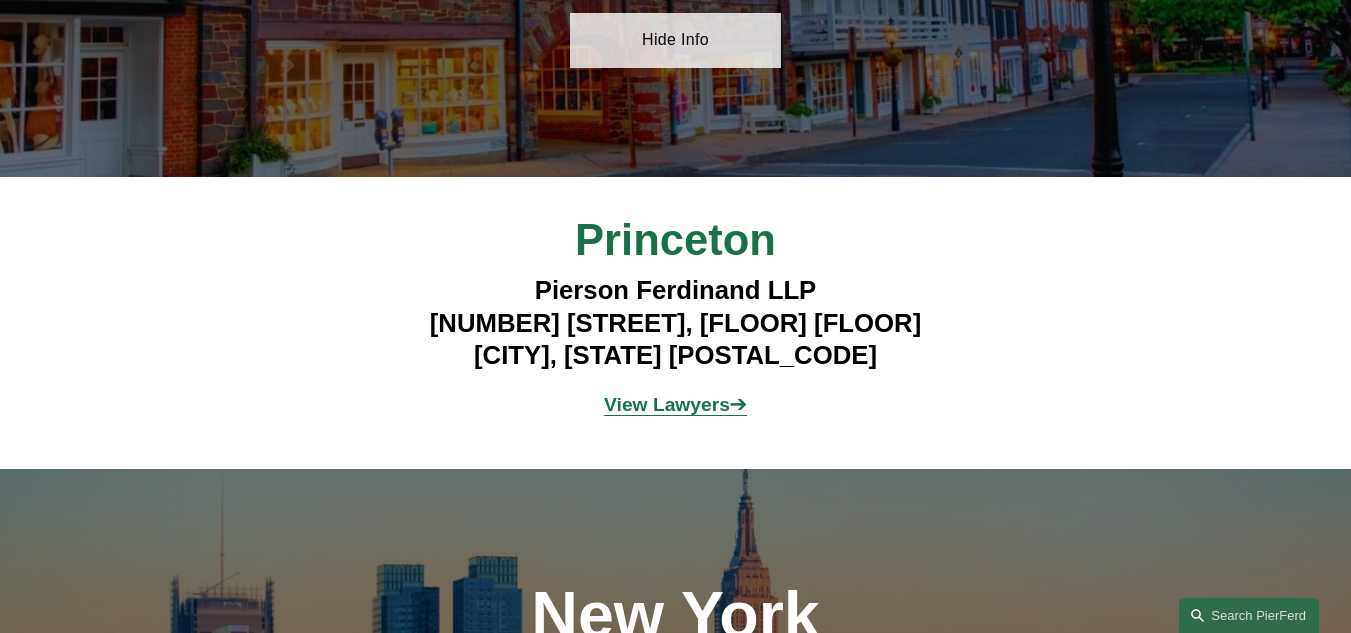 scroll, scrollTop: 7800, scrollLeft: 0, axis: vertical 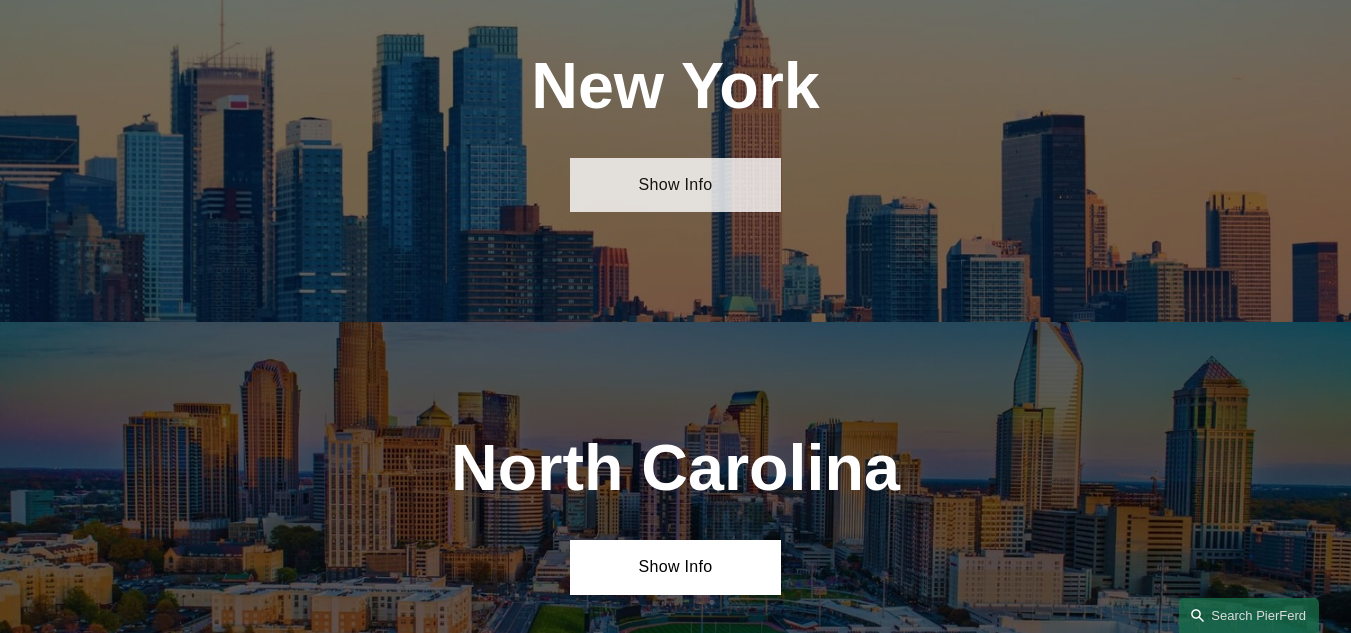 click on "Show Info" at bounding box center (676, 185) 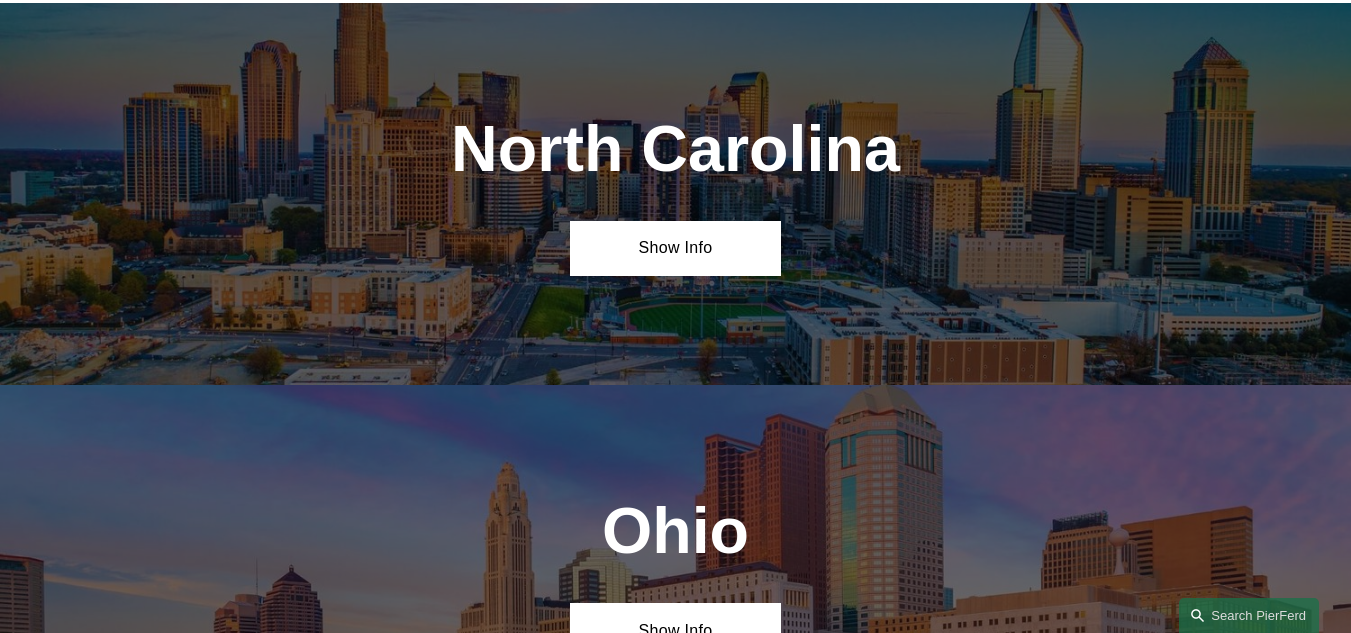 scroll, scrollTop: 8500, scrollLeft: 0, axis: vertical 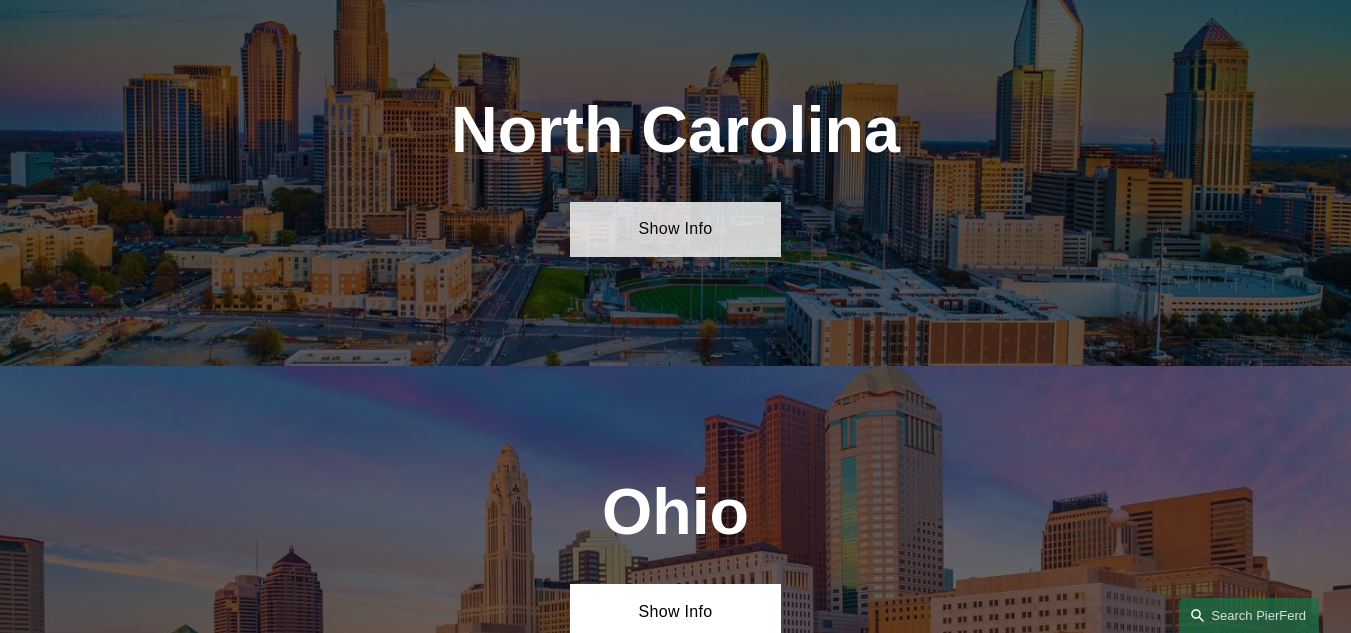 click on "Show Info" at bounding box center [676, 229] 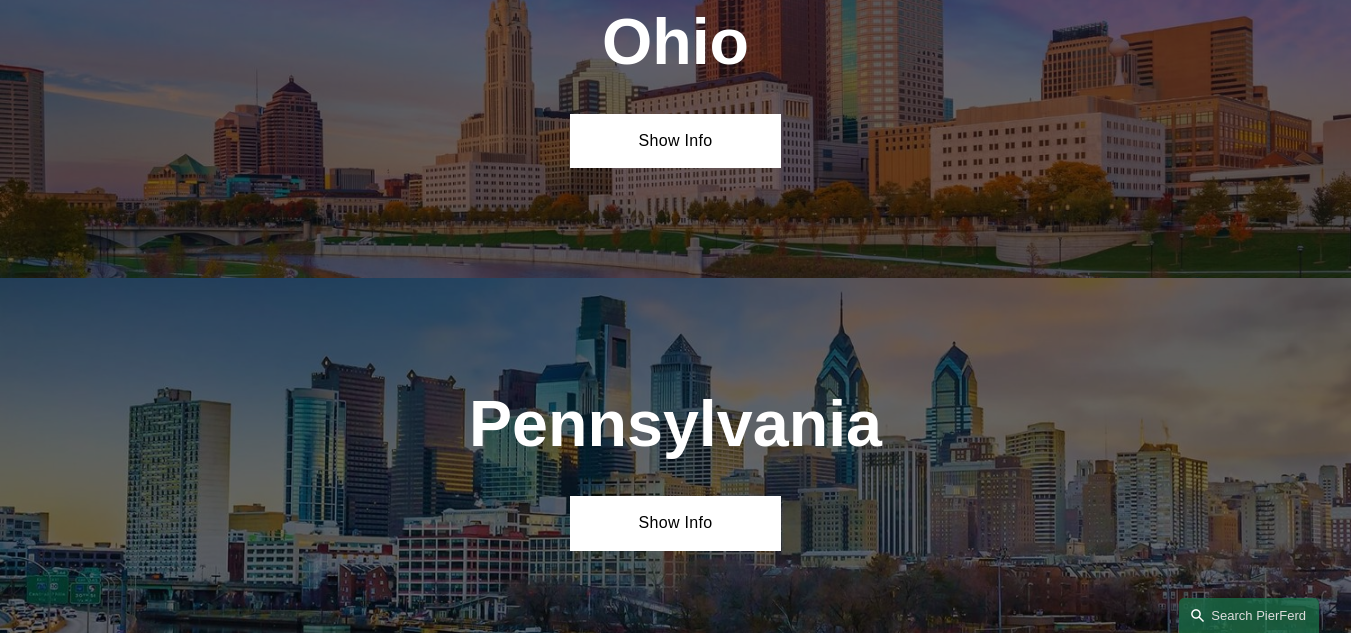 scroll, scrollTop: 9300, scrollLeft: 0, axis: vertical 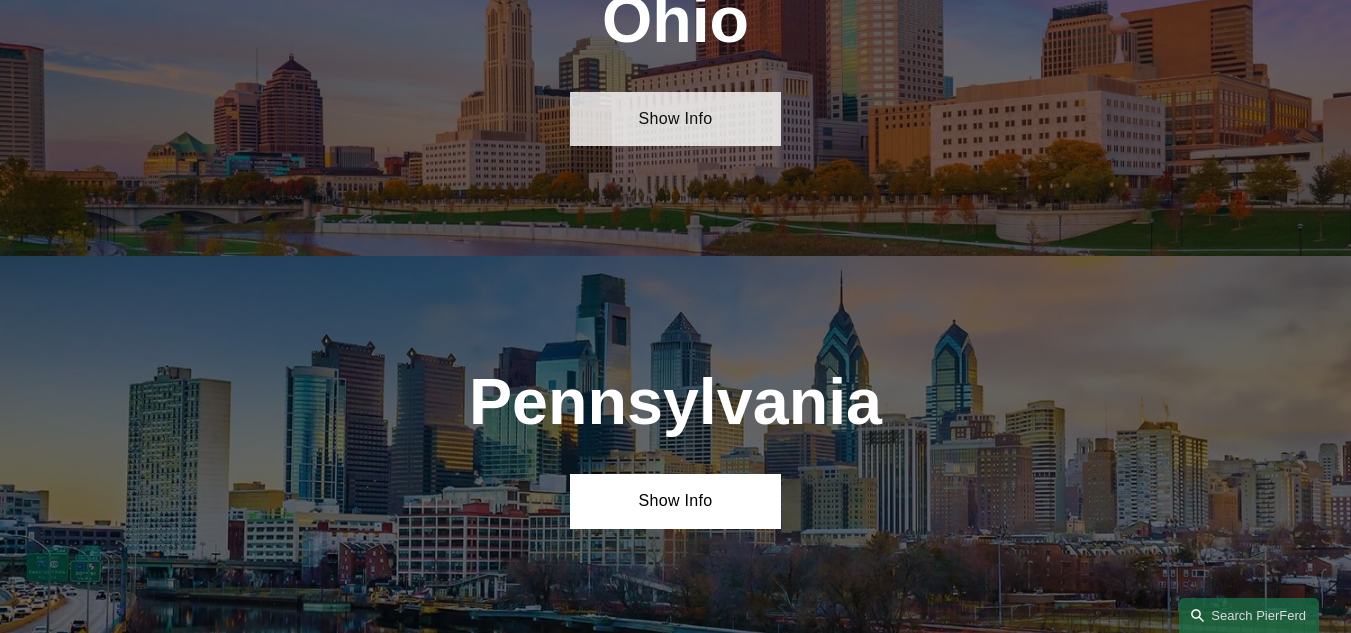 click on "Show Info" at bounding box center (676, 119) 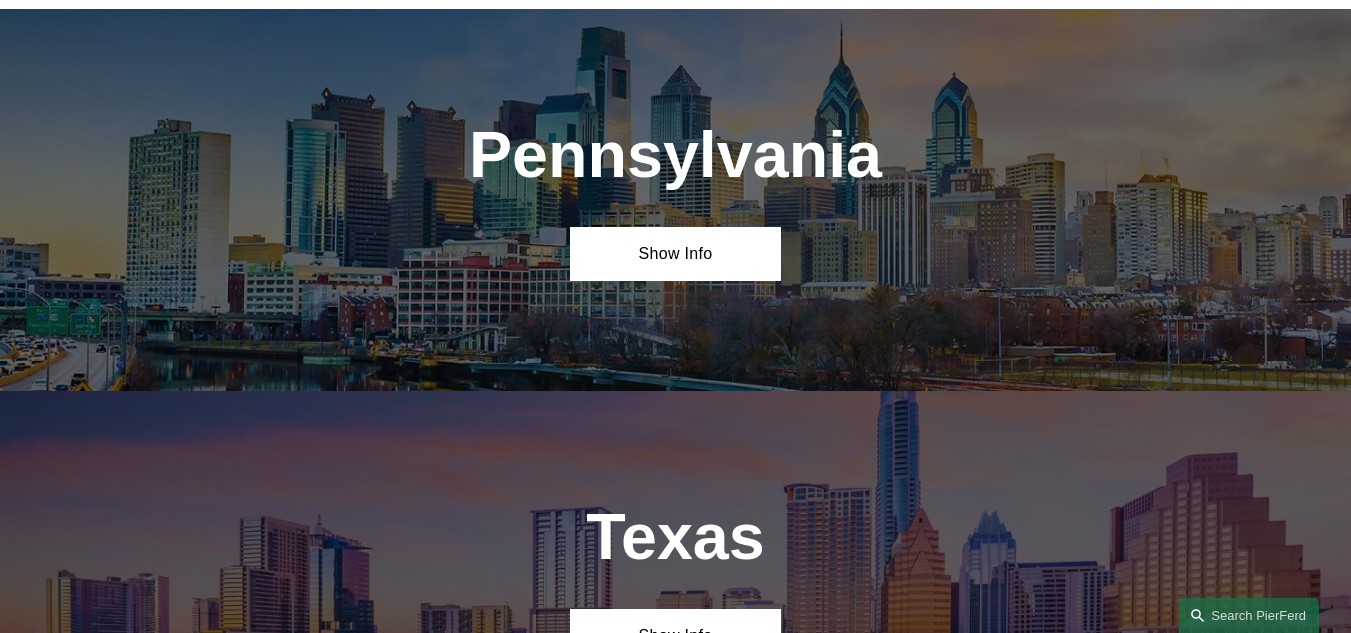 scroll, scrollTop: 9900, scrollLeft: 0, axis: vertical 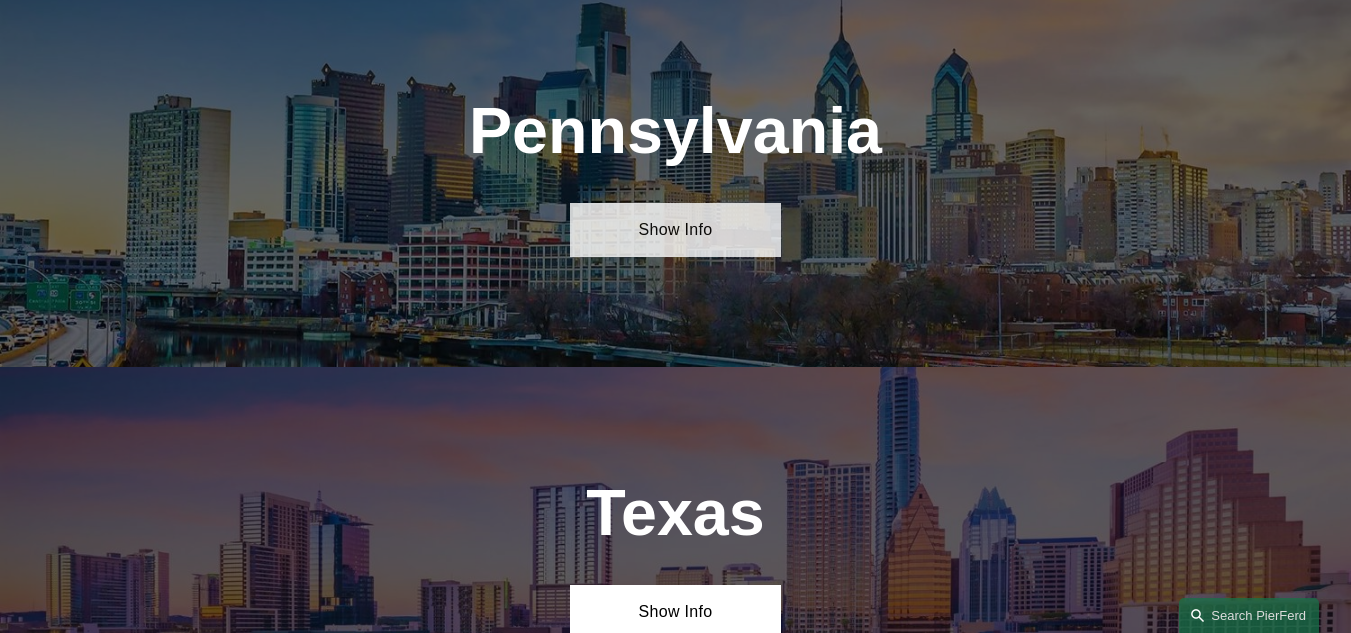click on "Show Info" at bounding box center (676, 230) 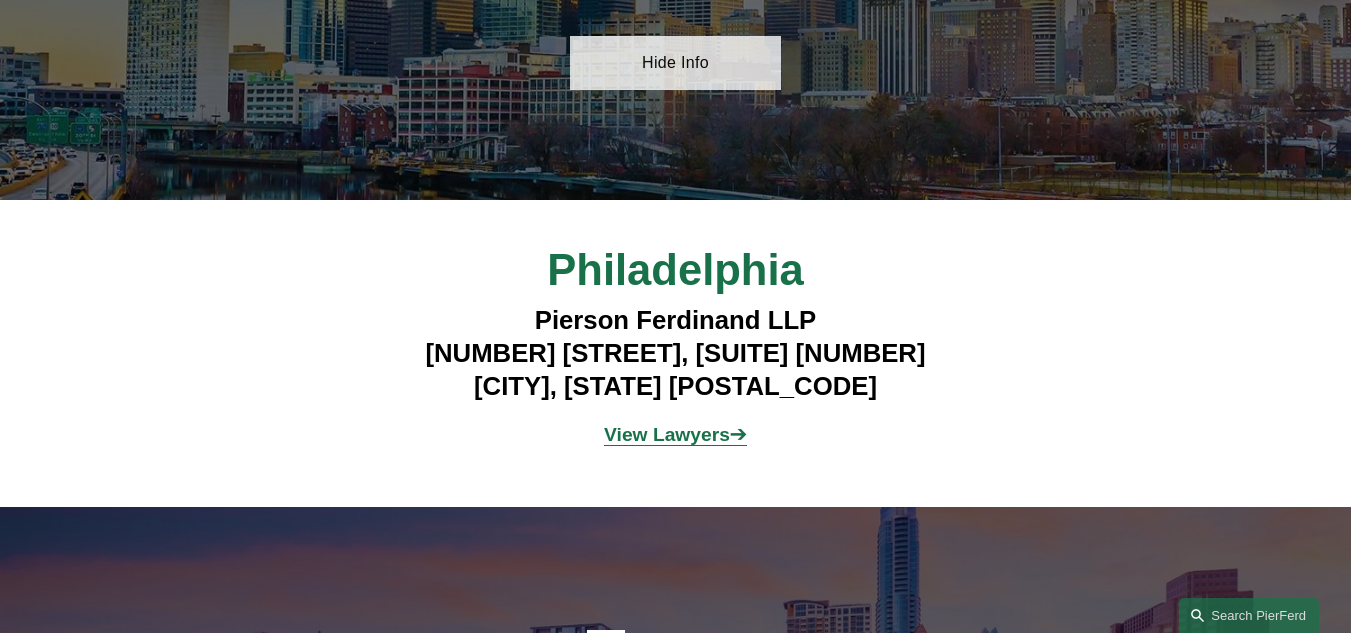 scroll, scrollTop: 10600, scrollLeft: 0, axis: vertical 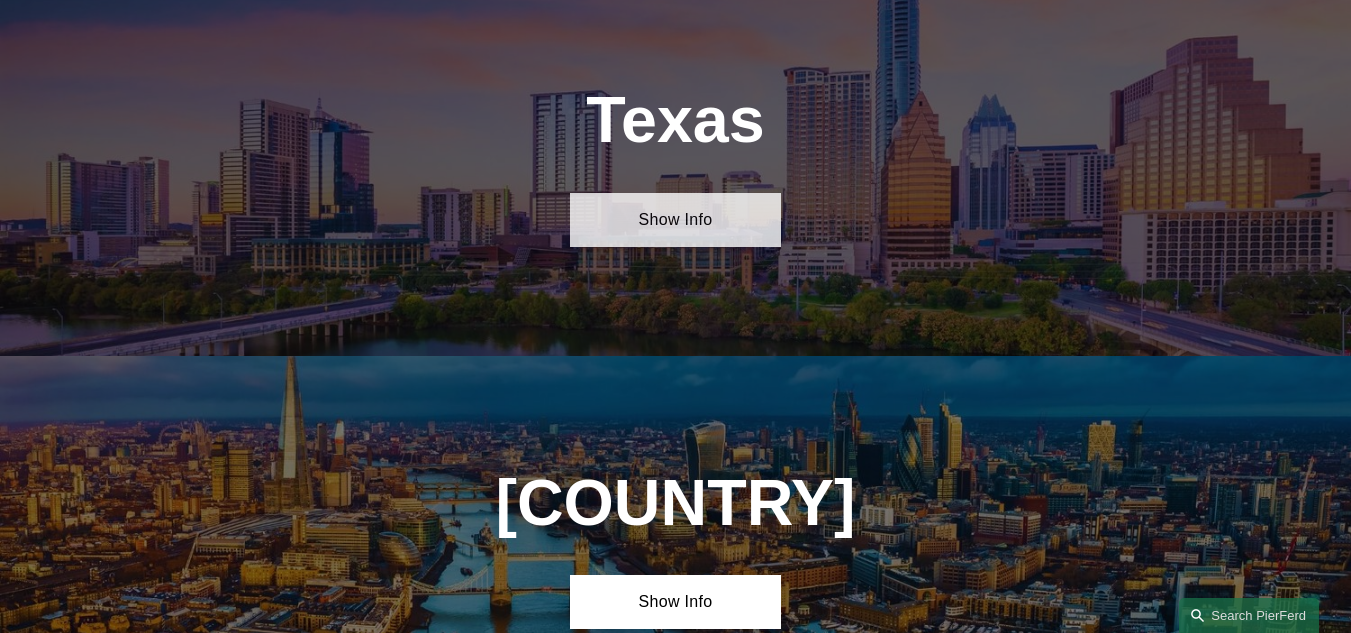 click on "Show Info" at bounding box center (676, 220) 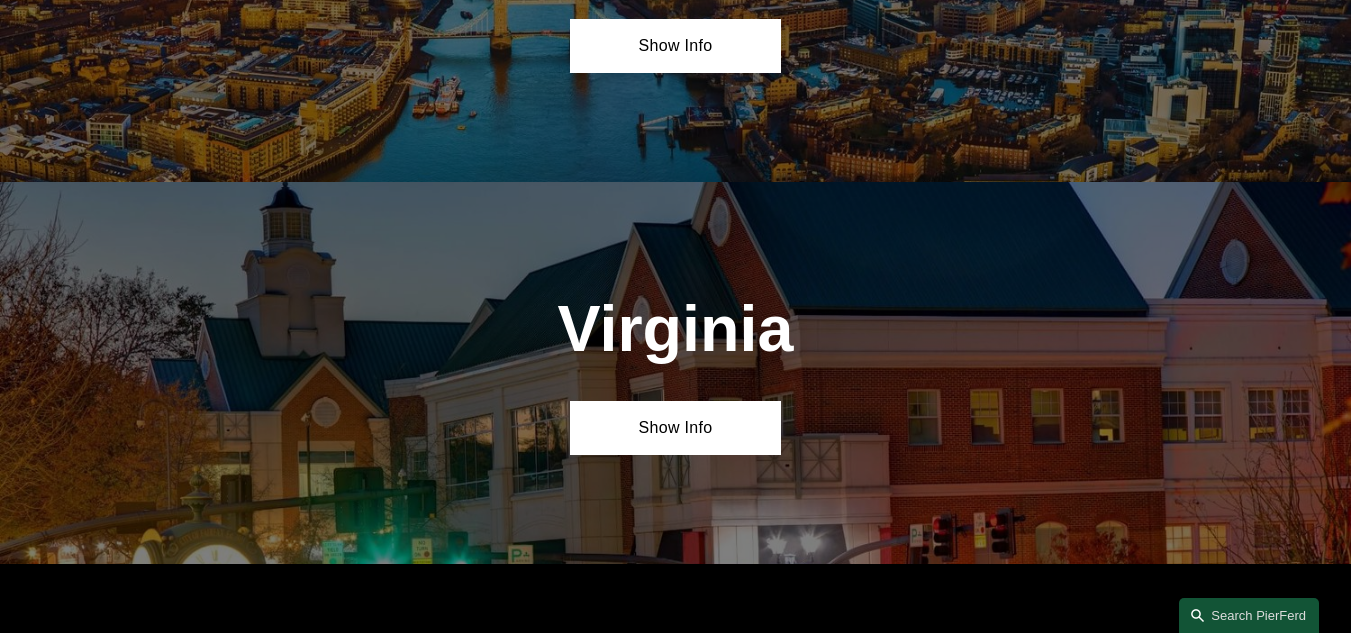 scroll, scrollTop: 11500, scrollLeft: 0, axis: vertical 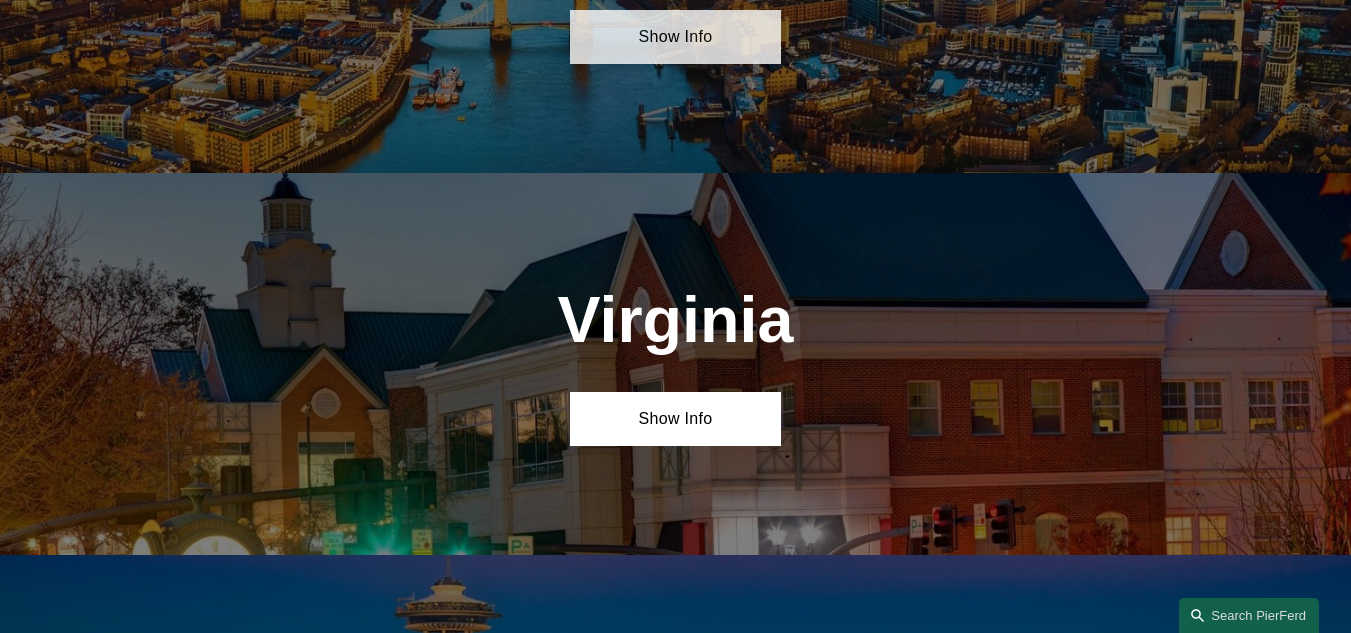 click on "Show Info" at bounding box center [676, 37] 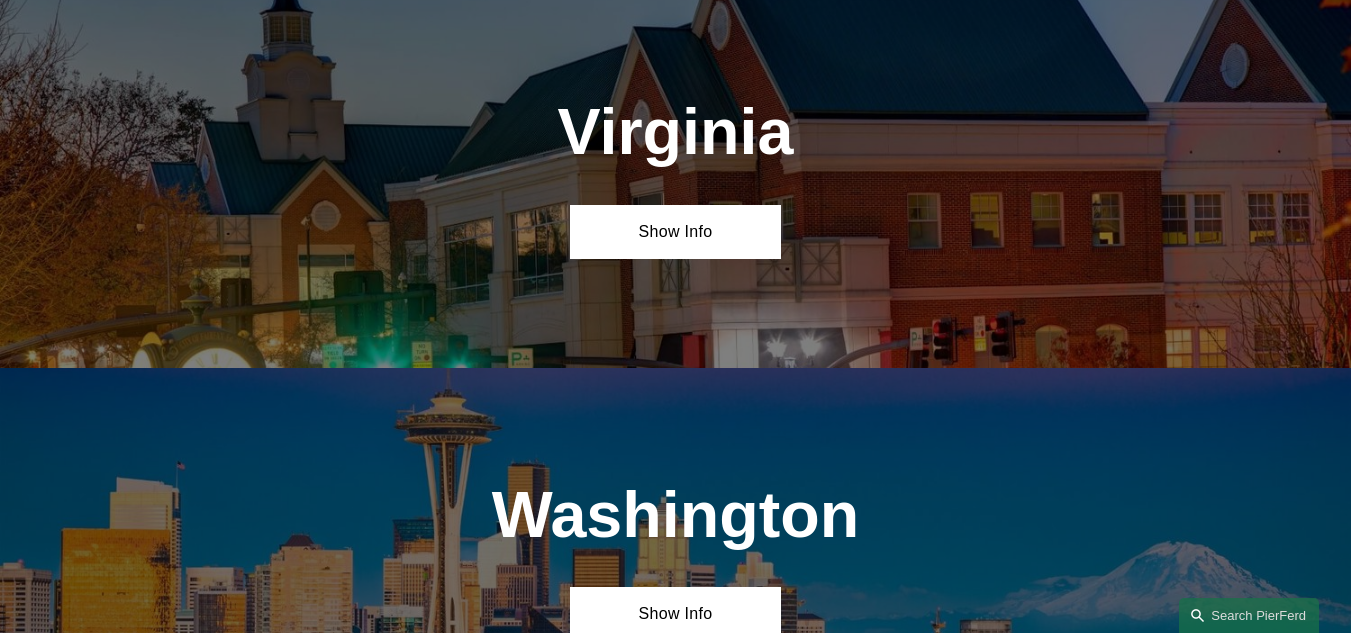 scroll, scrollTop: 12100, scrollLeft: 0, axis: vertical 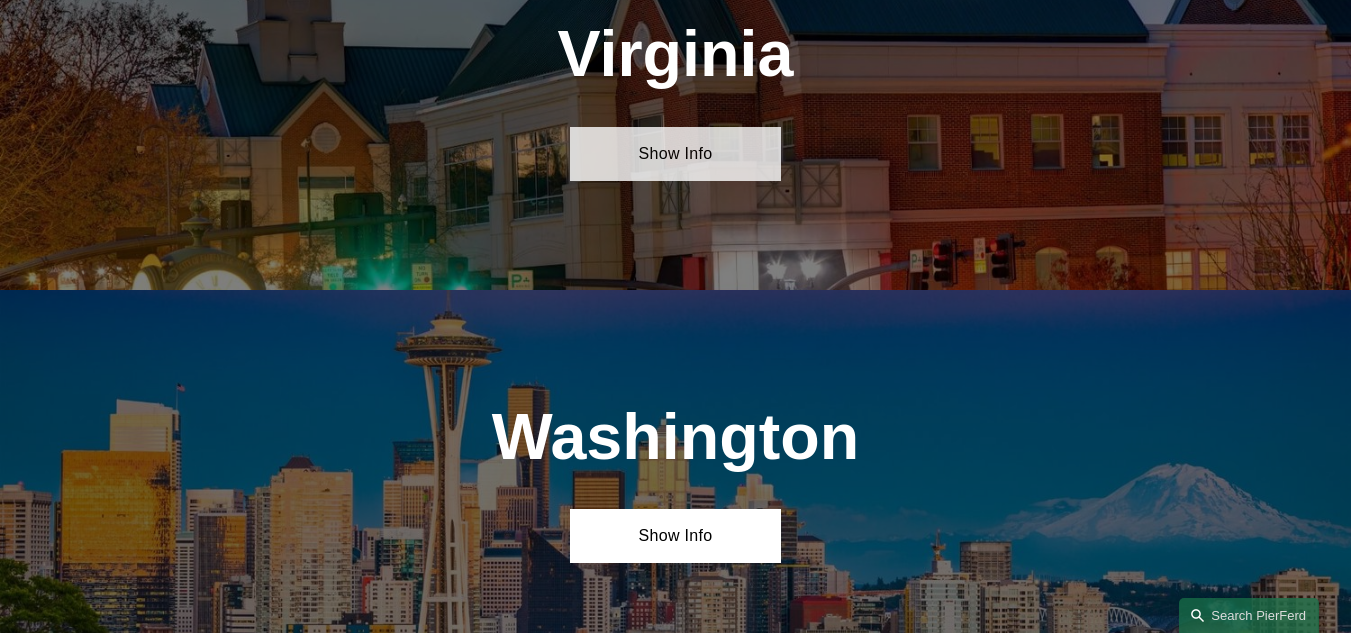 click on "Show Info" at bounding box center (676, 154) 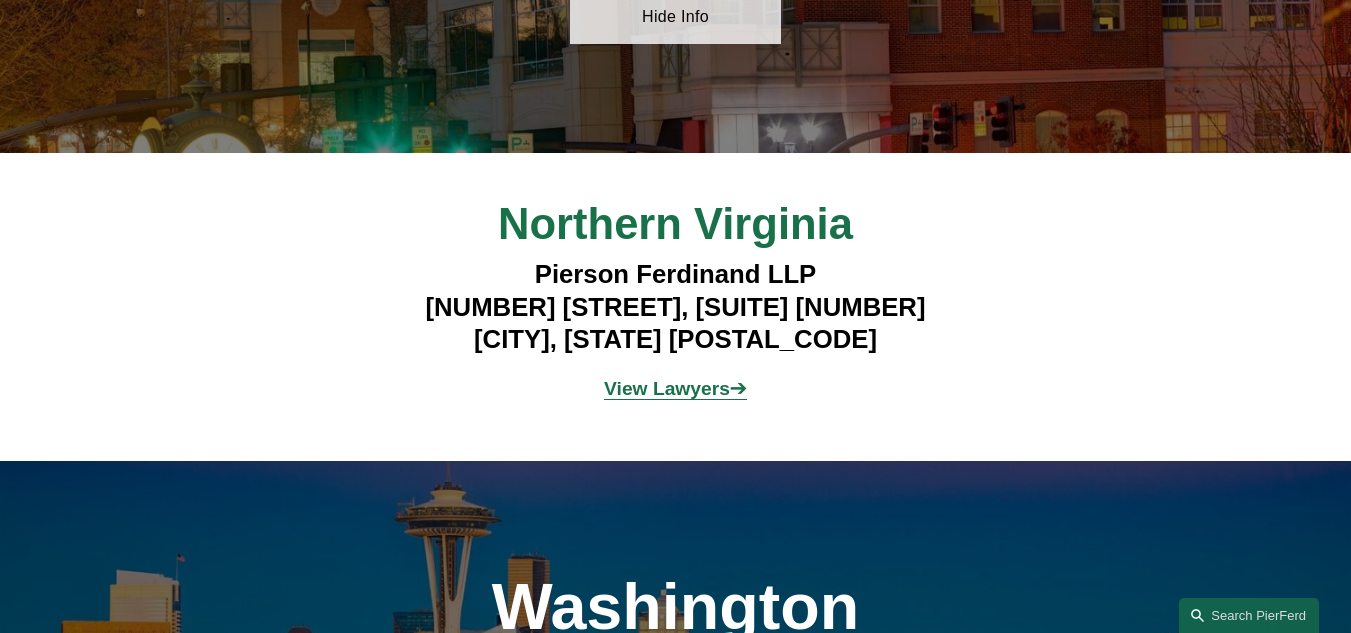 scroll, scrollTop: 12700, scrollLeft: 0, axis: vertical 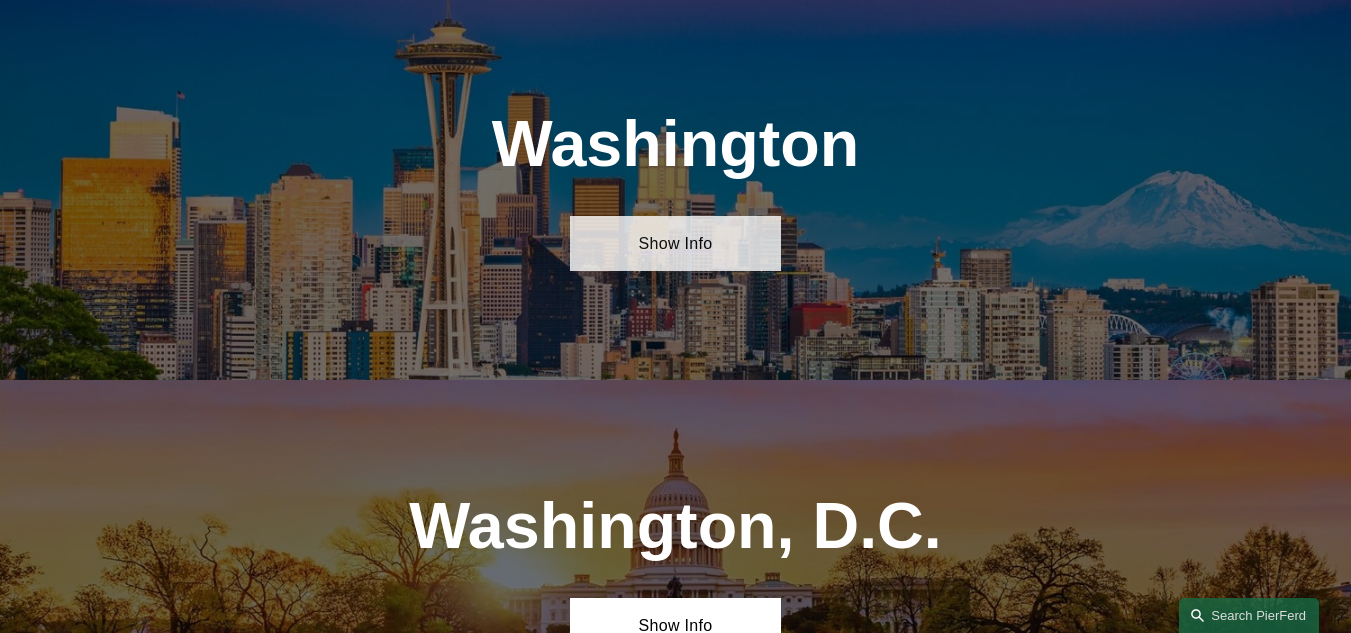 click on "Show Info" at bounding box center (676, 243) 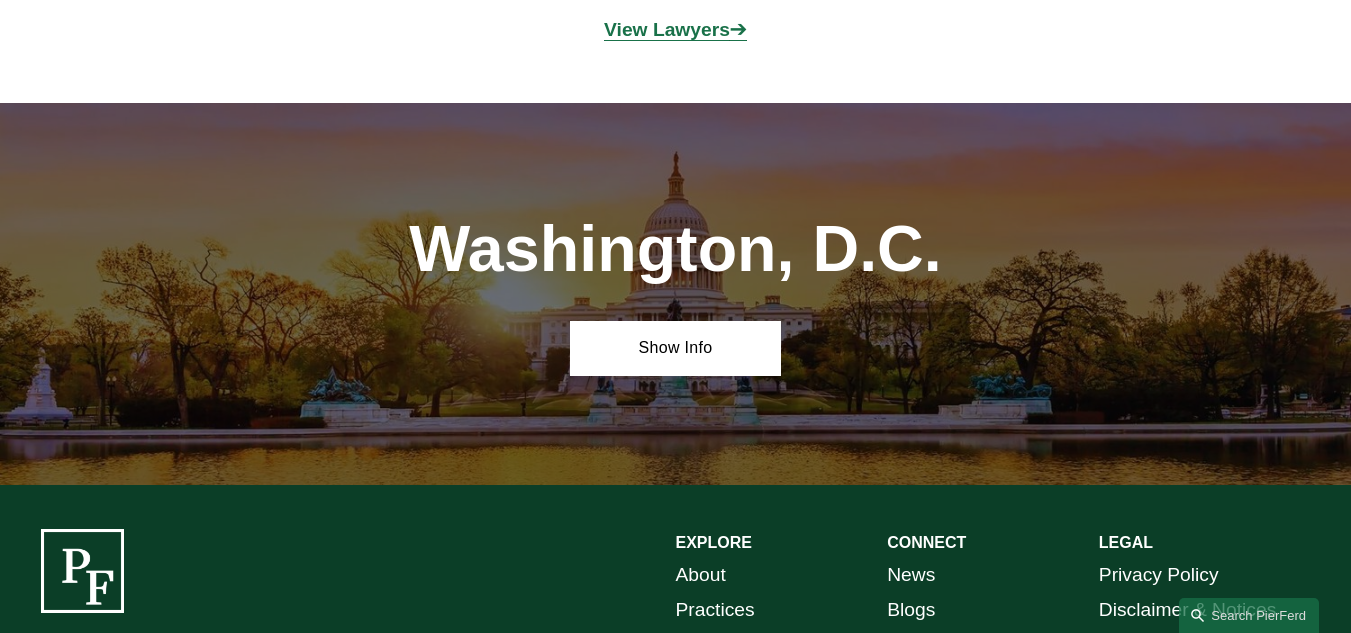 scroll, scrollTop: 13400, scrollLeft: 0, axis: vertical 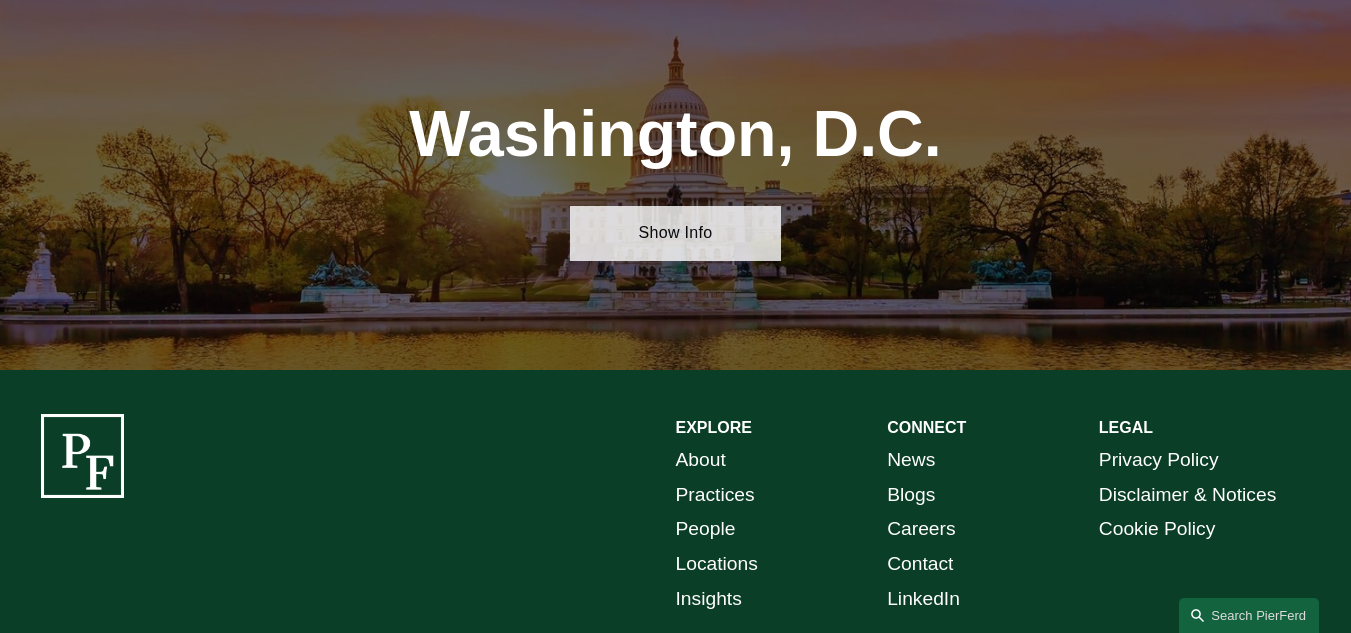 click on "Show Info" at bounding box center [676, 233] 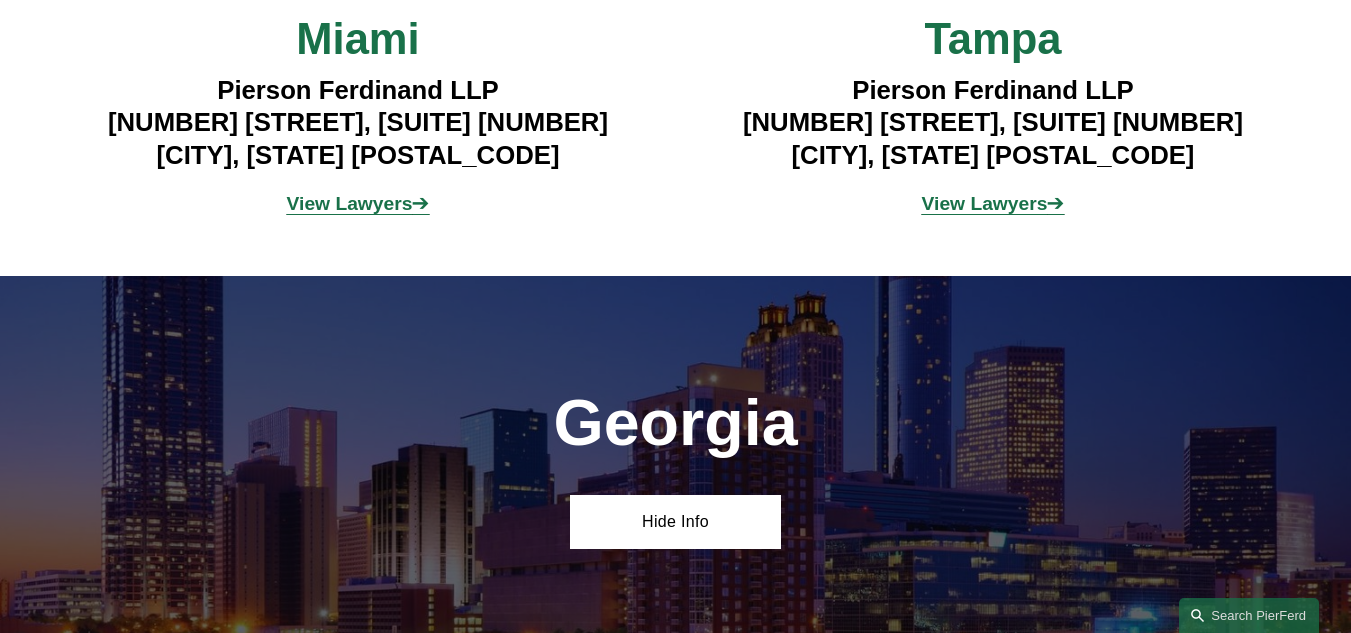 scroll, scrollTop: 3700, scrollLeft: 0, axis: vertical 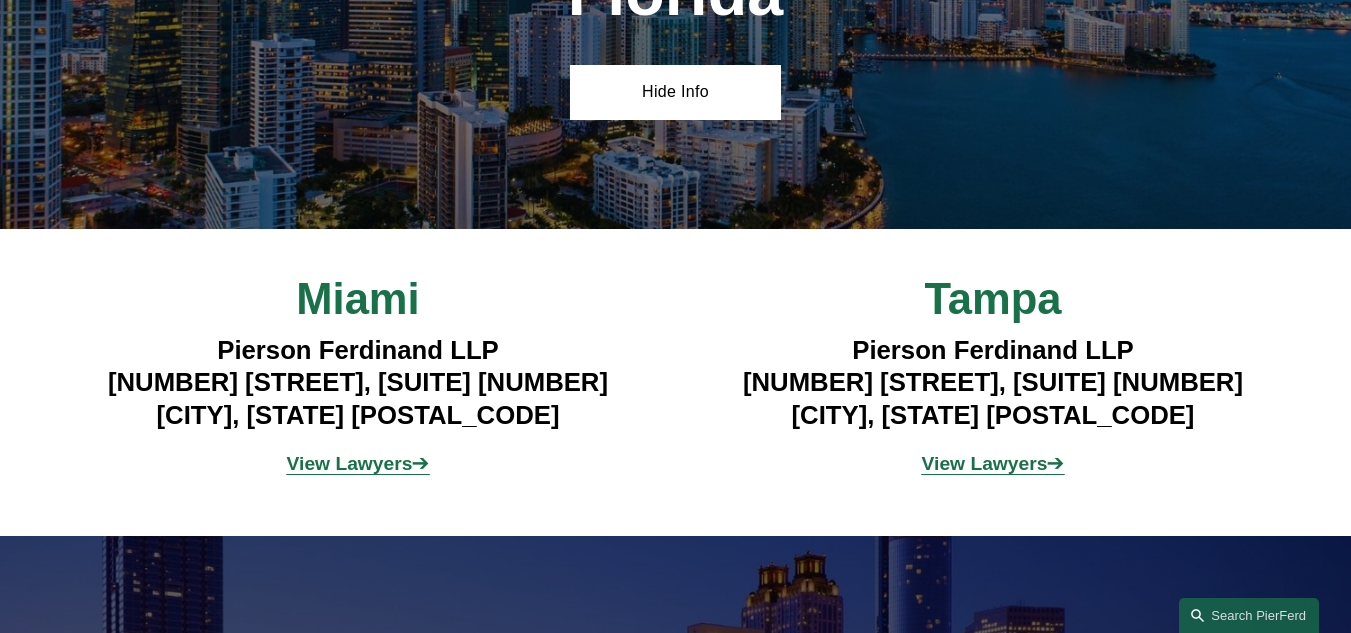 click on "View Lawyers" at bounding box center (985, 463) 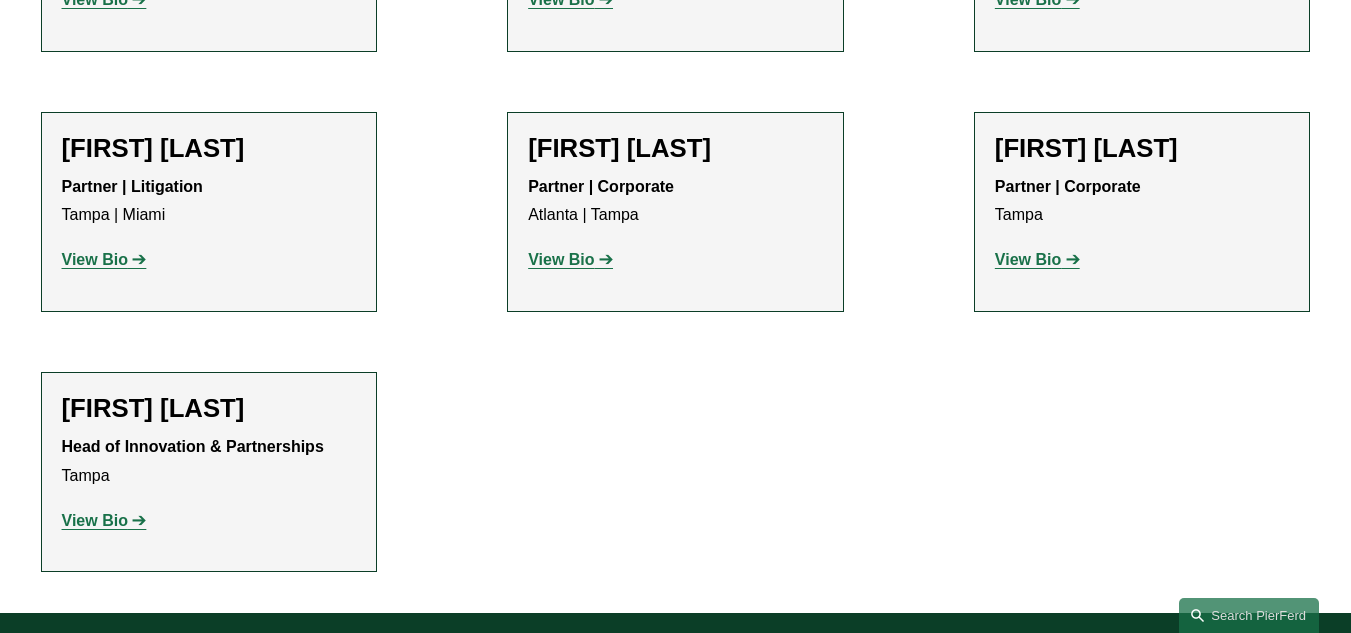 scroll, scrollTop: 800, scrollLeft: 0, axis: vertical 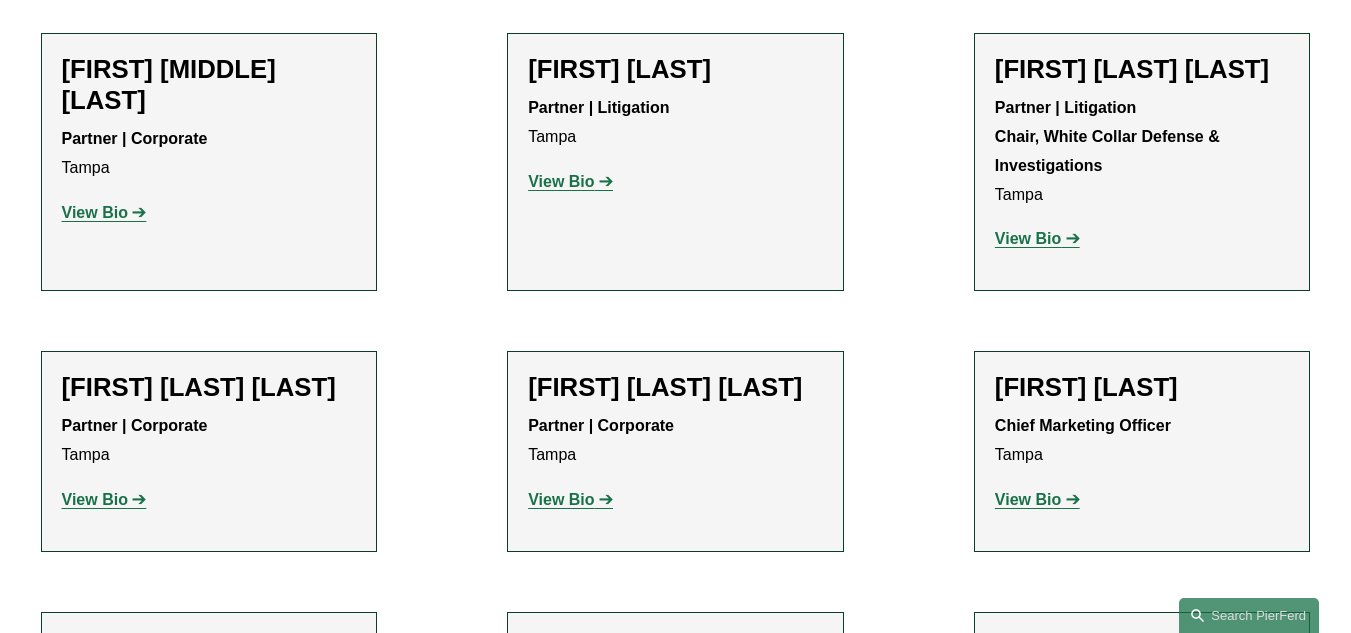 click on "View Bio" 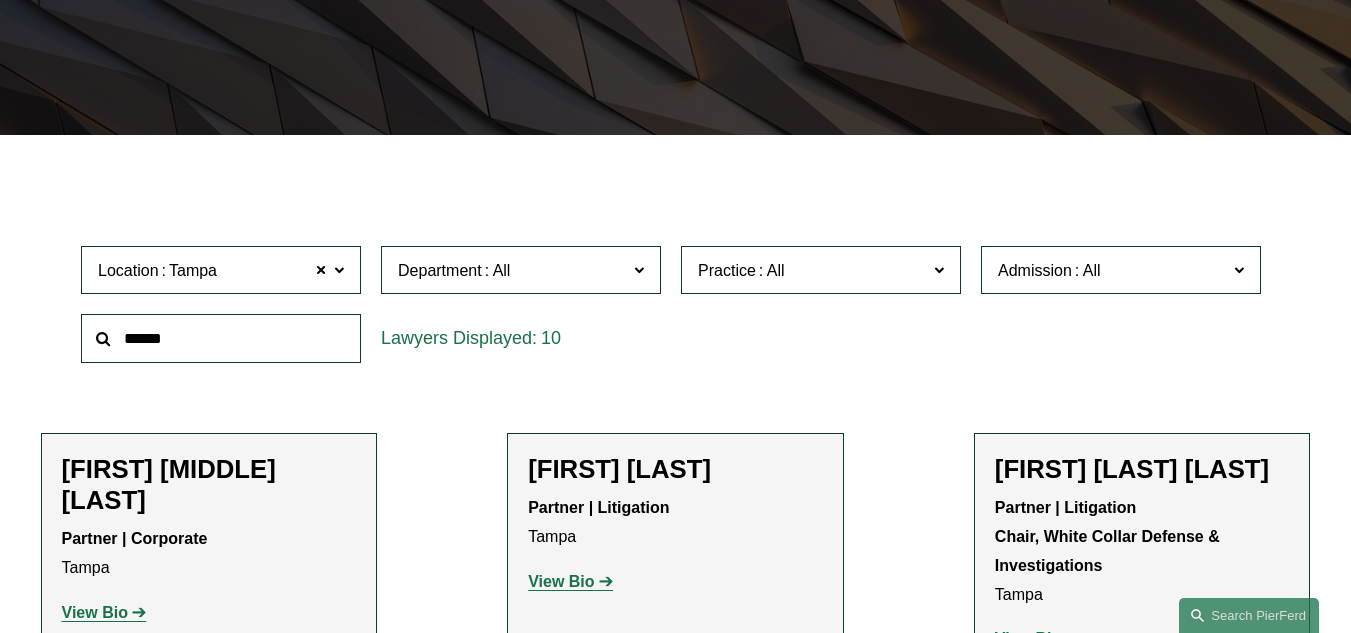 scroll, scrollTop: 0, scrollLeft: 0, axis: both 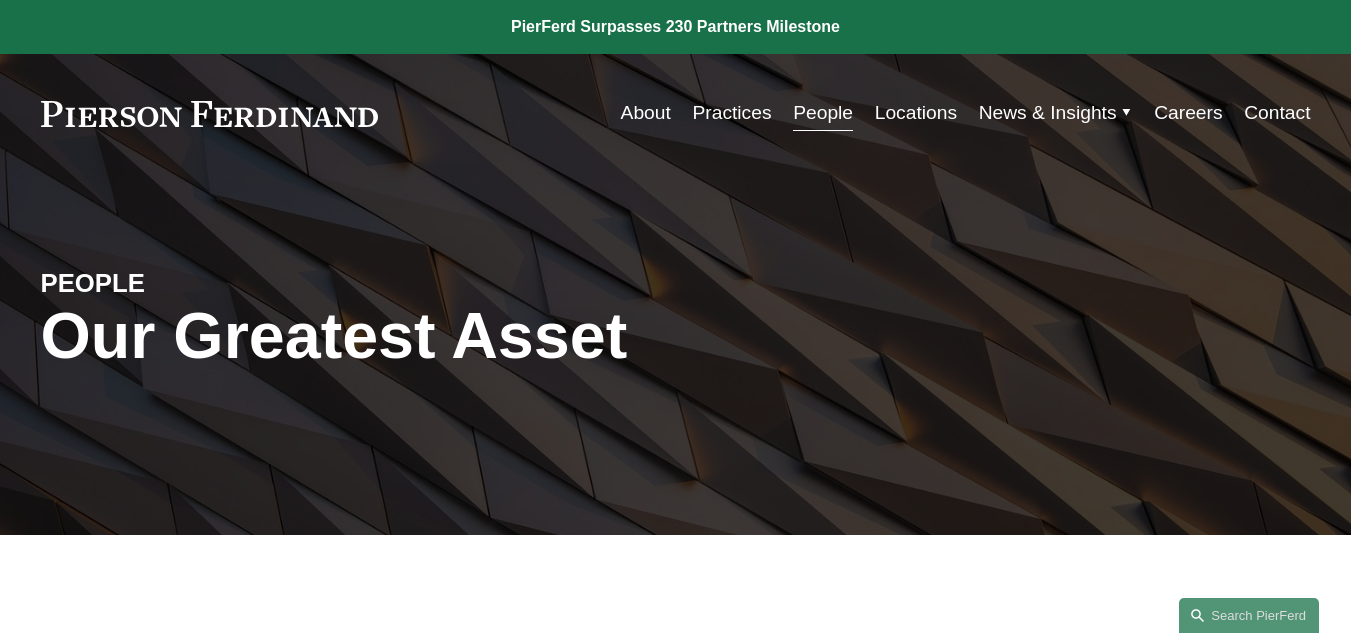 click on "Practices" at bounding box center [731, 113] 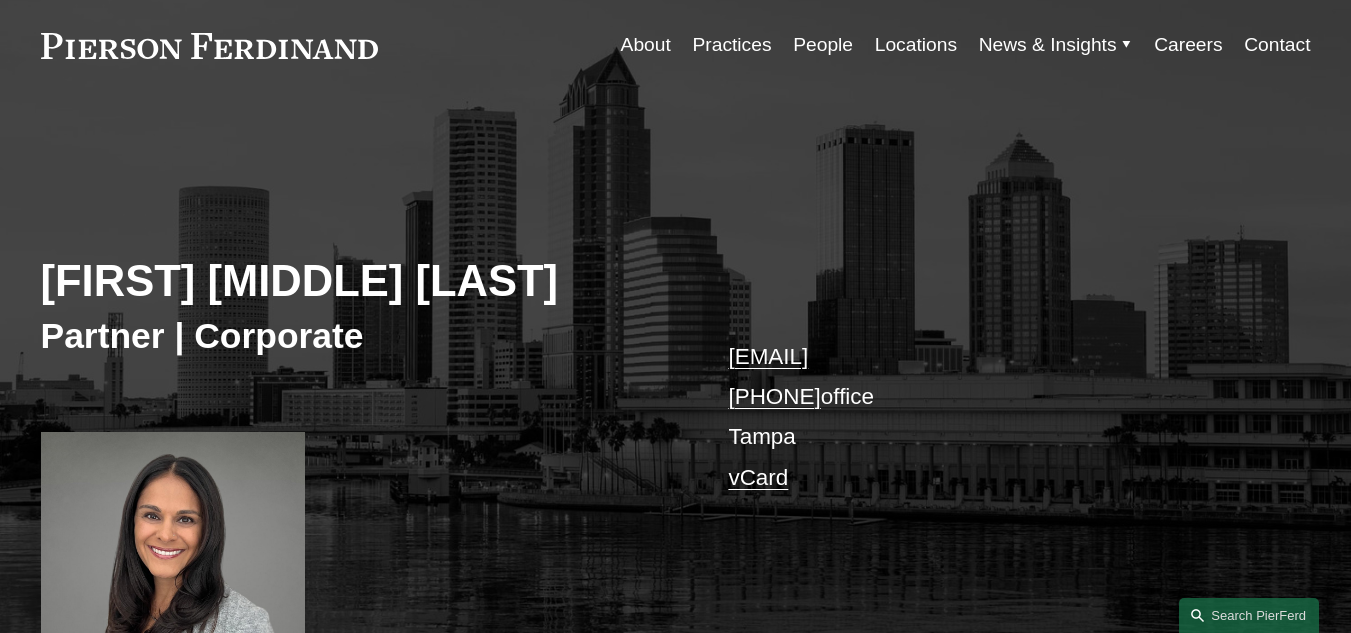 scroll, scrollTop: 200, scrollLeft: 0, axis: vertical 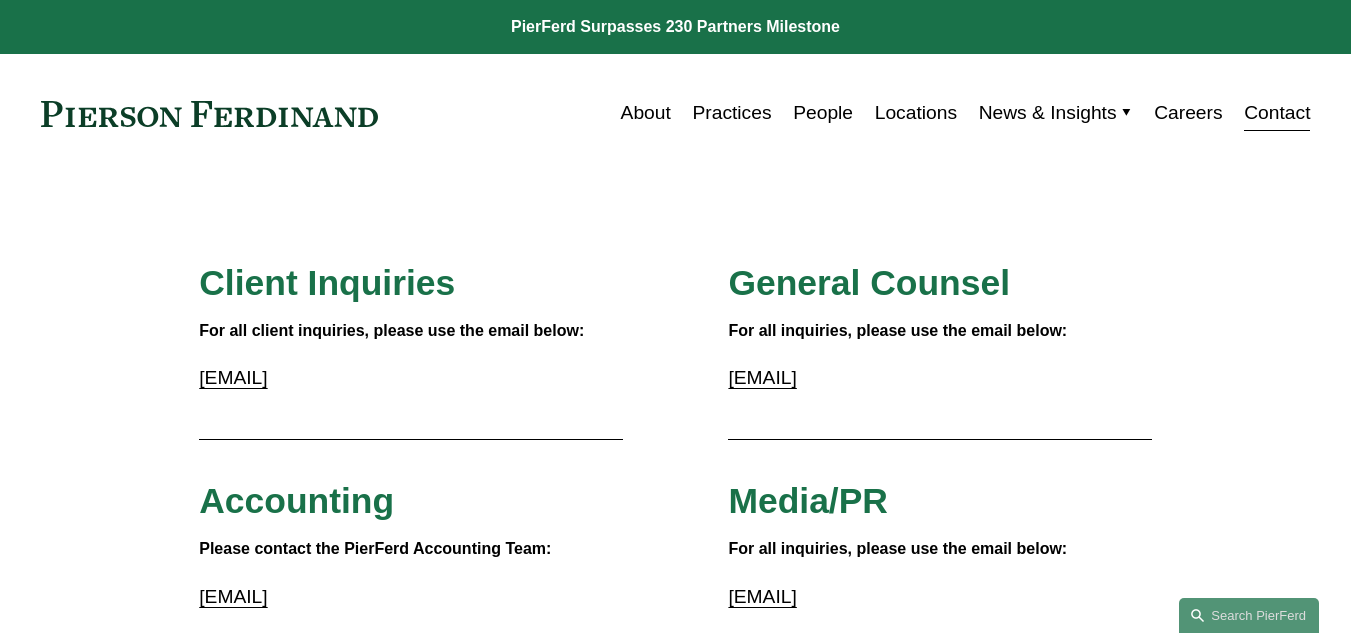 click on "About" at bounding box center (646, 113) 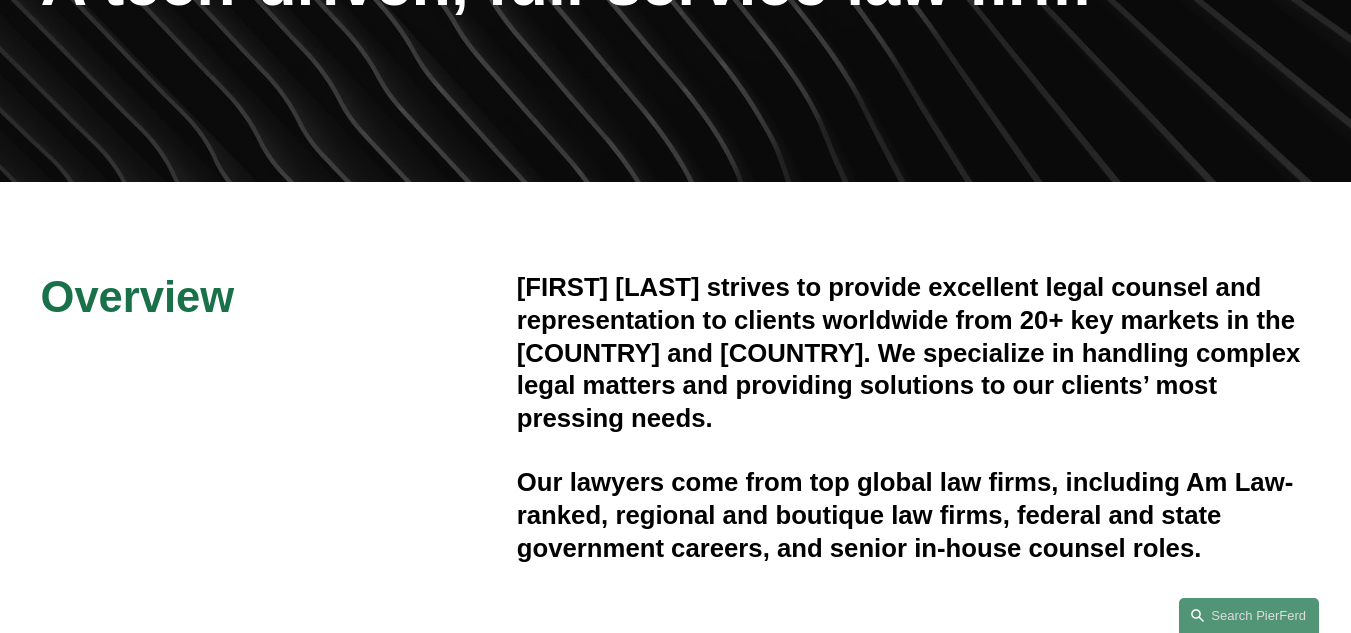 scroll, scrollTop: 0, scrollLeft: 0, axis: both 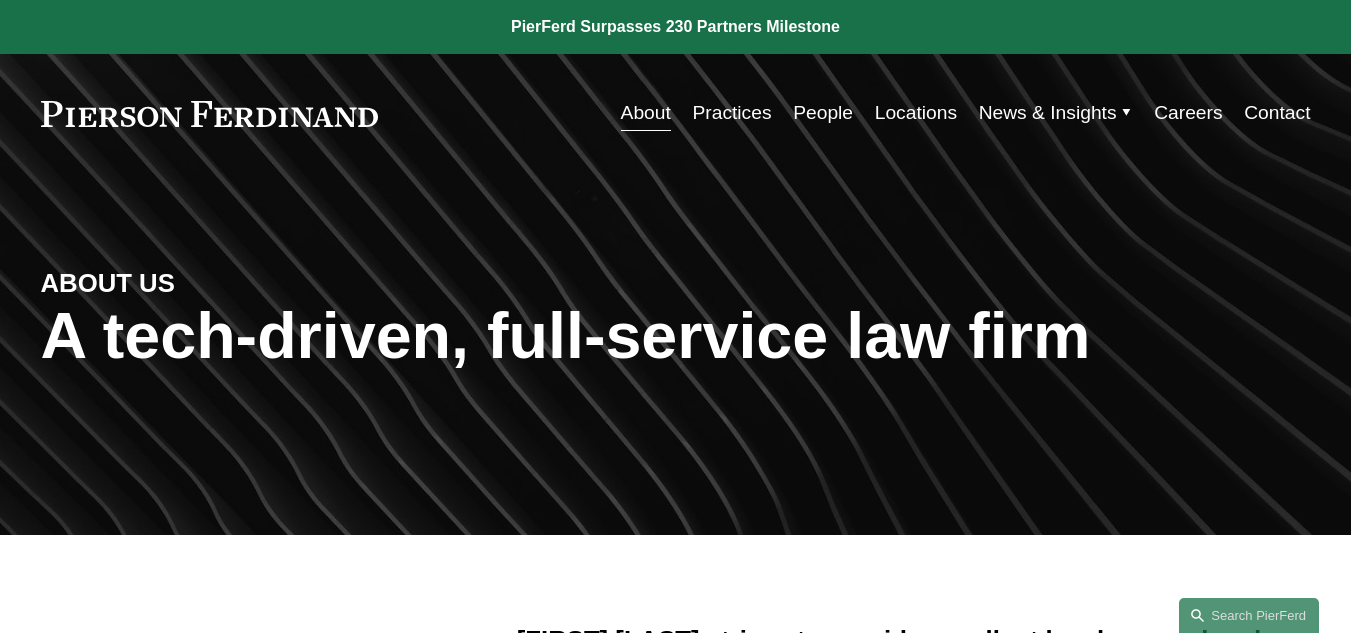 click on "Contact" at bounding box center [1277, 113] 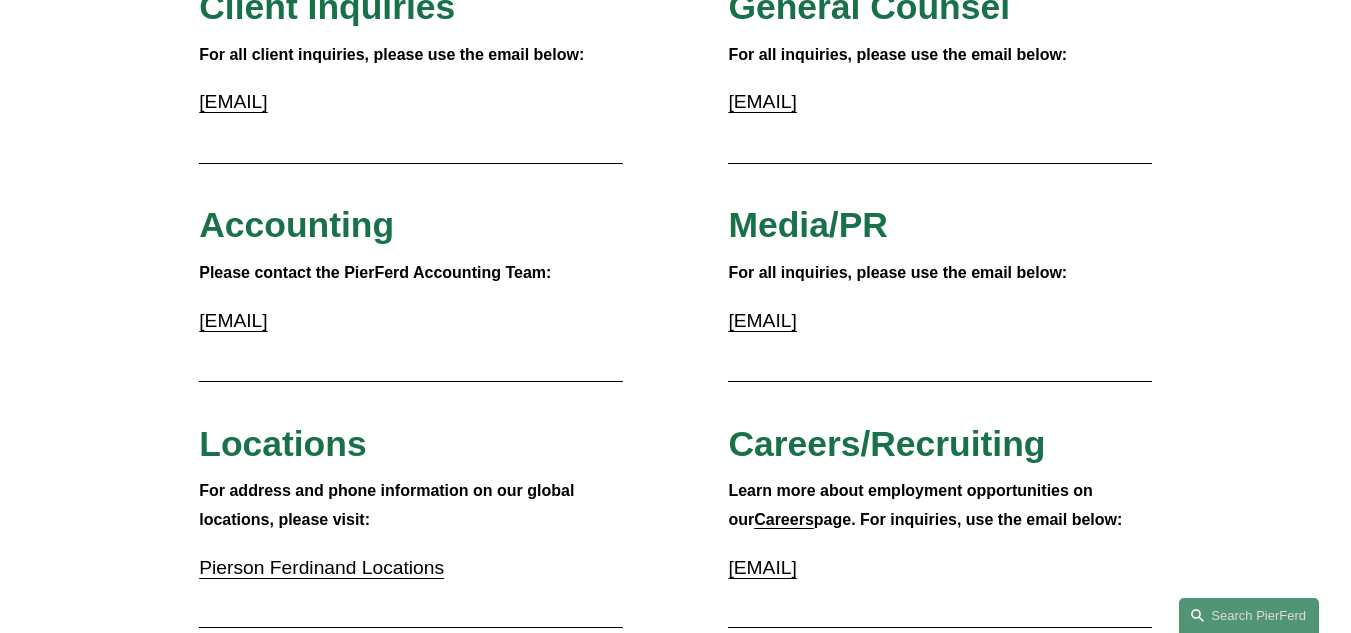 scroll, scrollTop: 0, scrollLeft: 0, axis: both 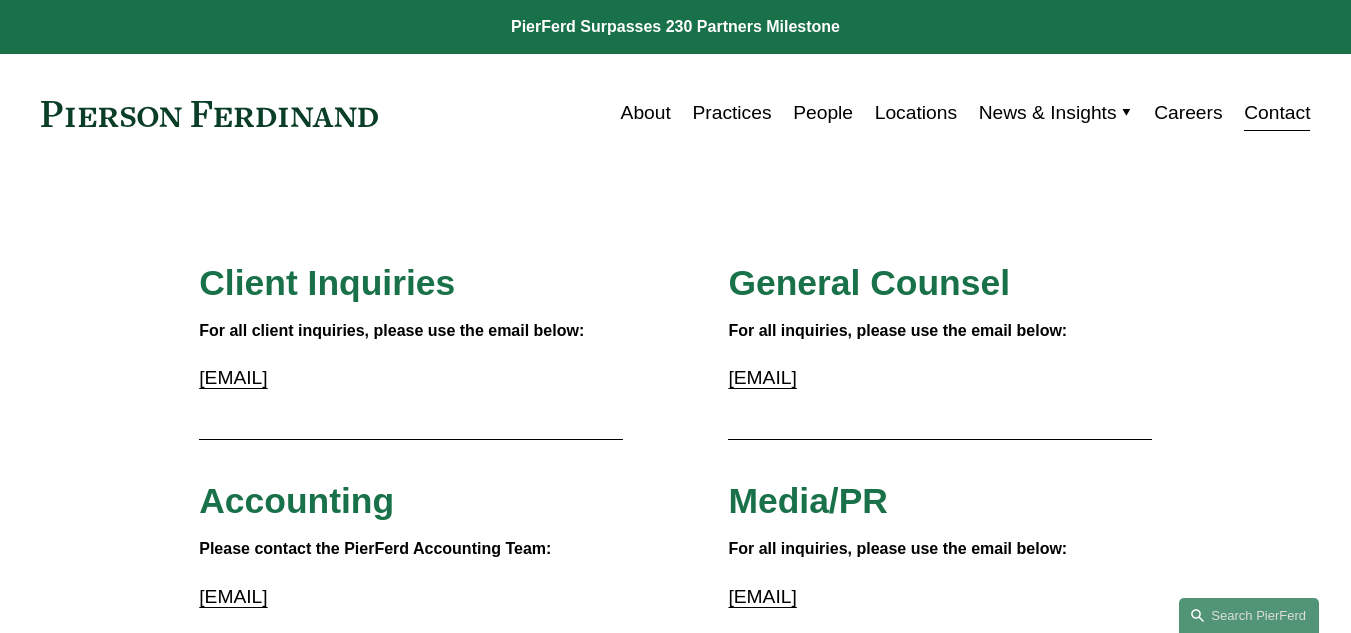 click on "People" at bounding box center [823, 113] 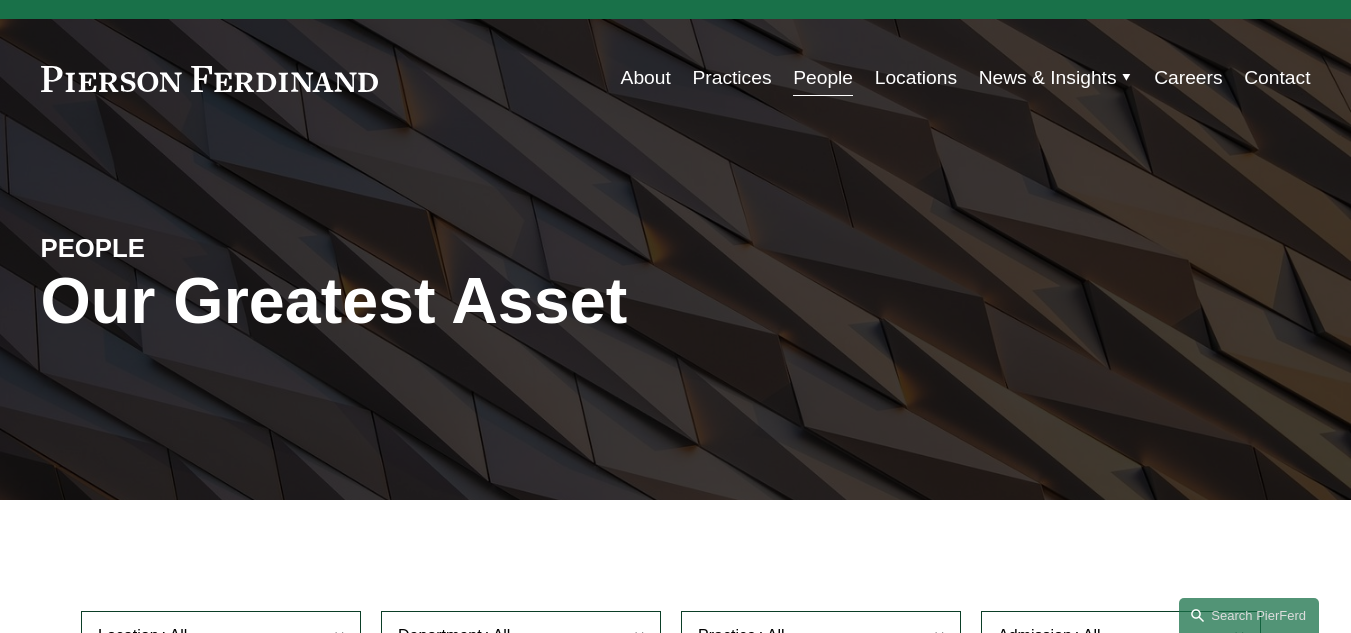 scroll, scrollTop: 0, scrollLeft: 0, axis: both 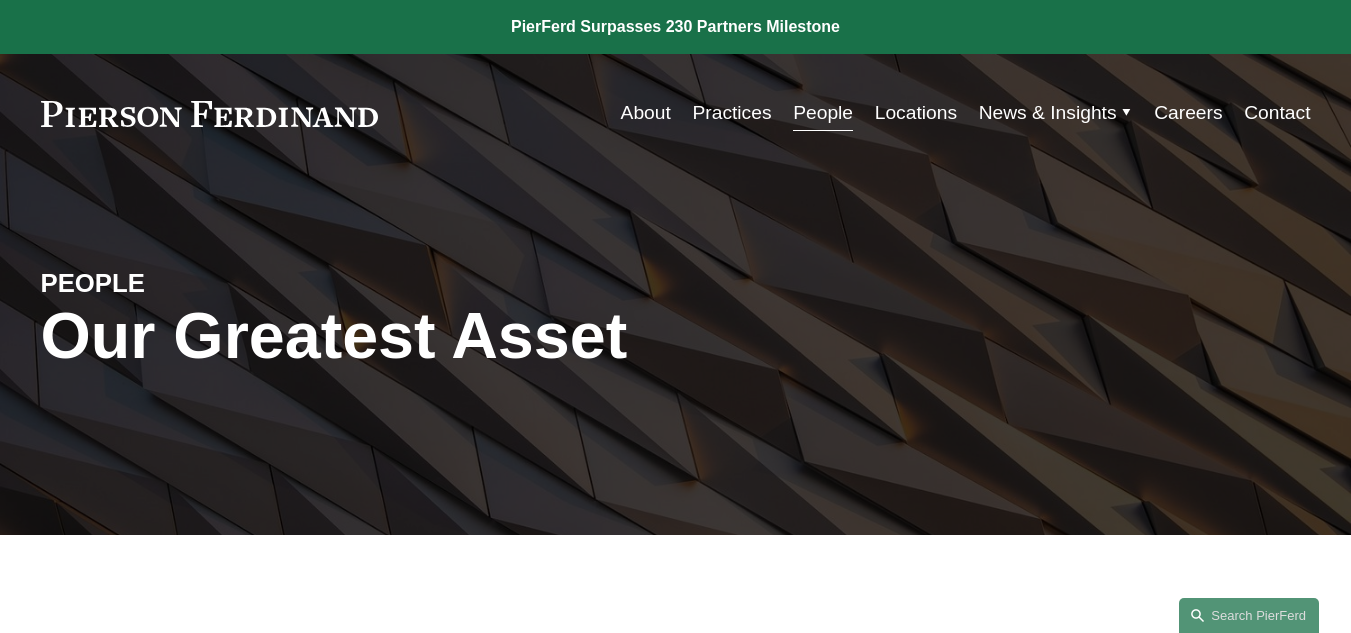 click on "Locations" at bounding box center (916, 113) 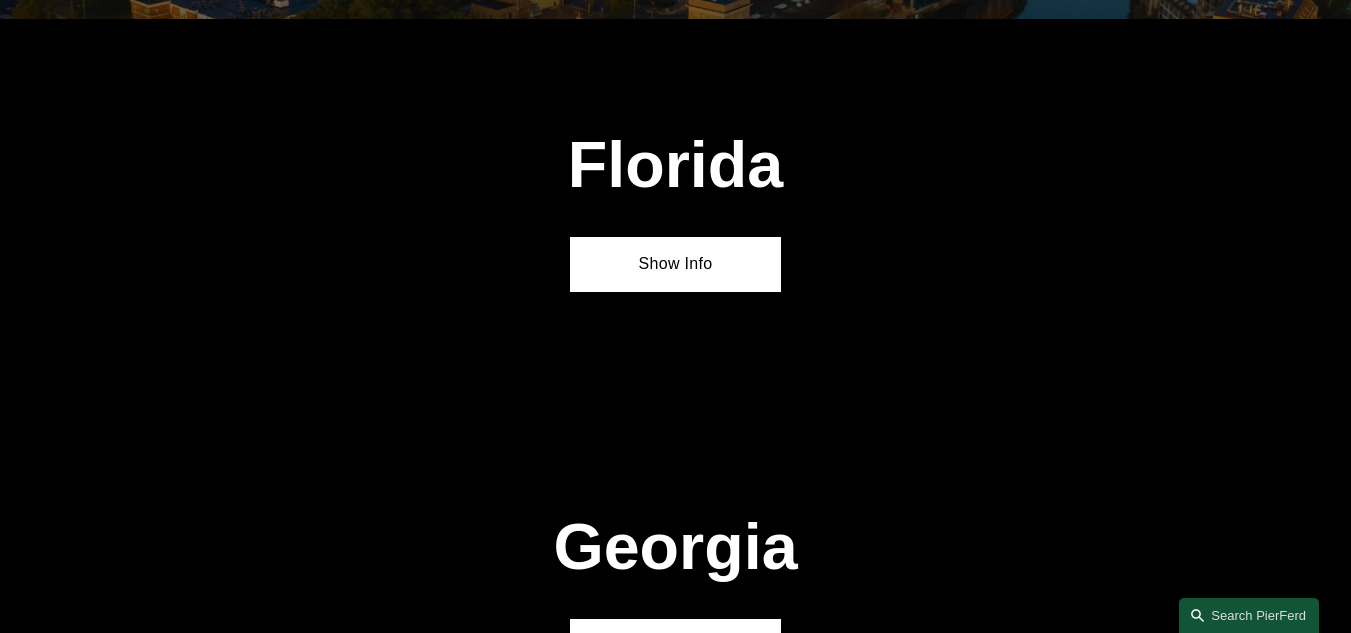 scroll, scrollTop: 2300, scrollLeft: 0, axis: vertical 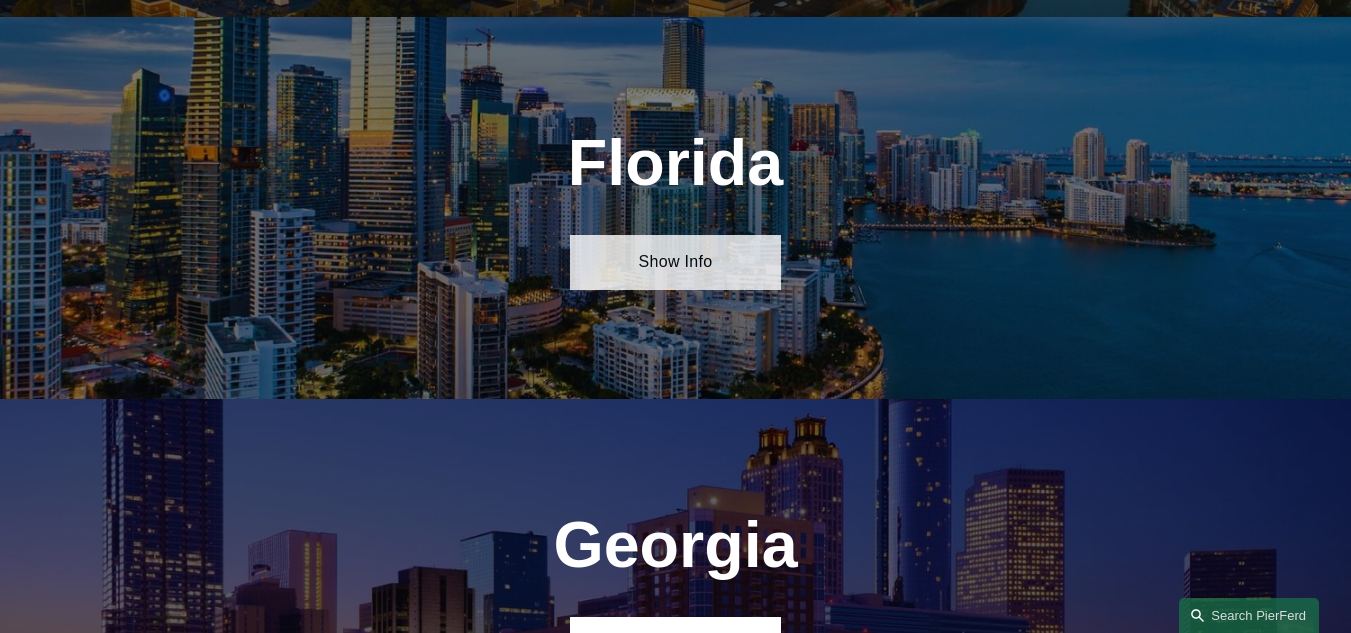 click on "Show Info" at bounding box center [676, 262] 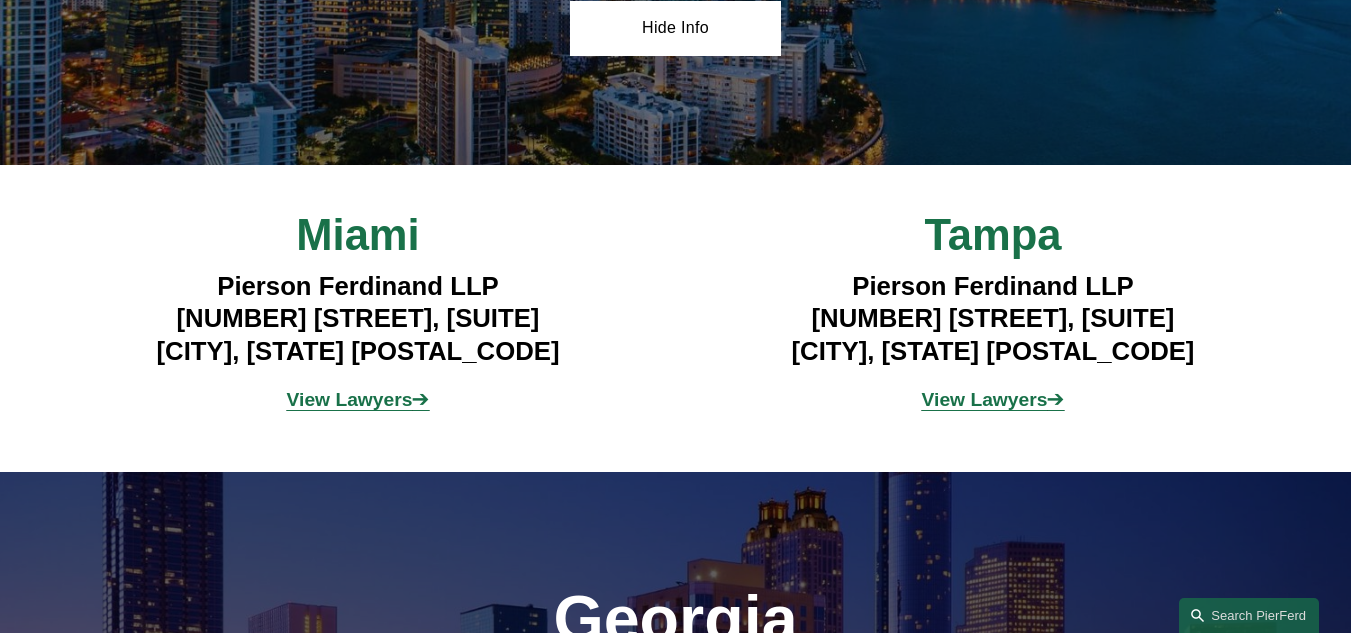 scroll, scrollTop: 2900, scrollLeft: 0, axis: vertical 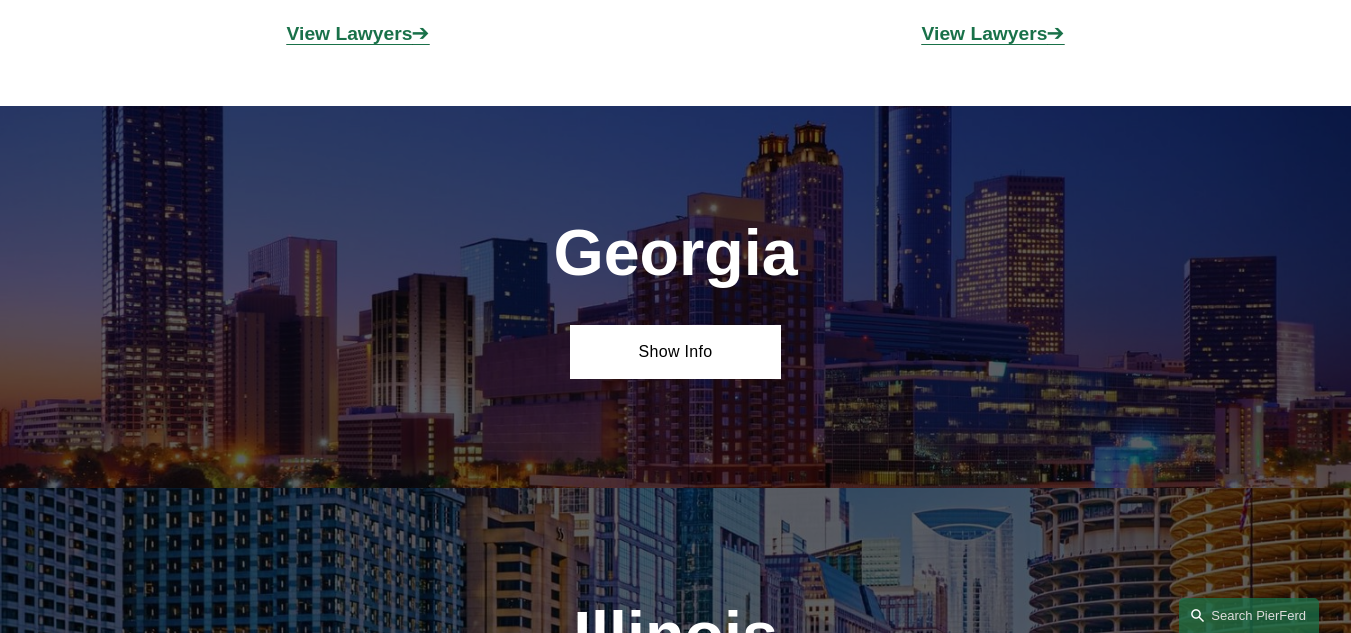 click on "[COMPANY] [NUMBER] [STREET], [SUITE] [CITY], [STATE] [POSTAL_CODE]" at bounding box center (992, -47) 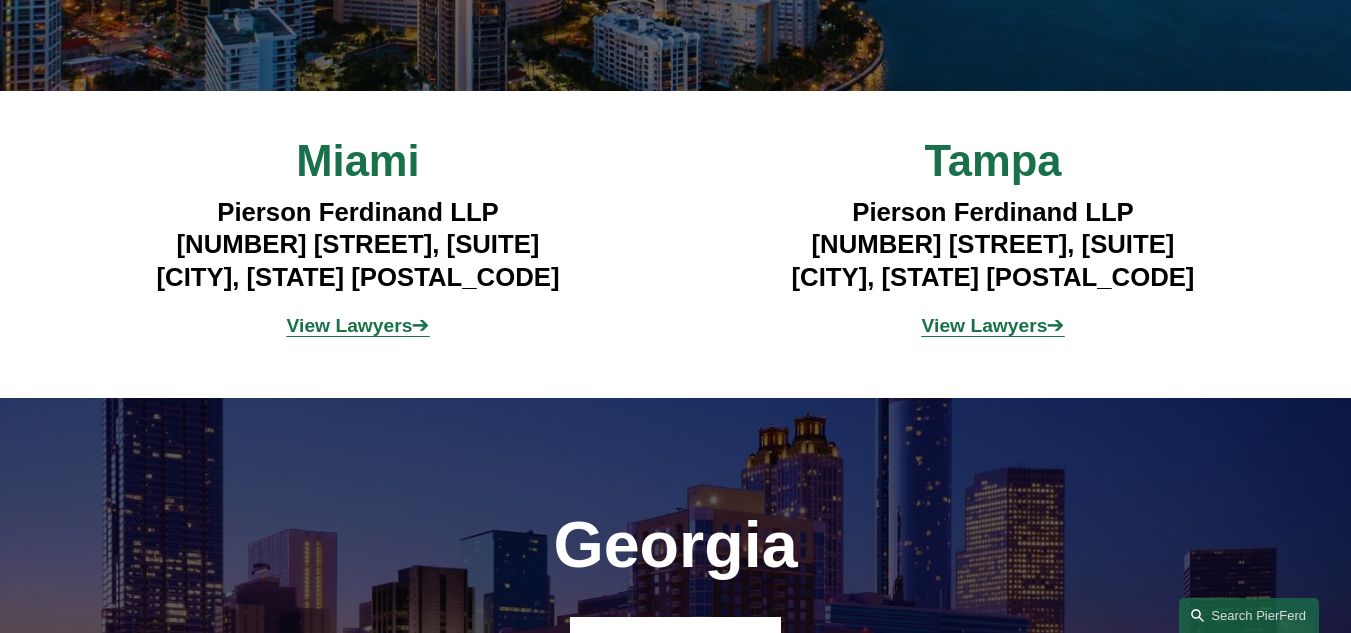 scroll, scrollTop: 2600, scrollLeft: 0, axis: vertical 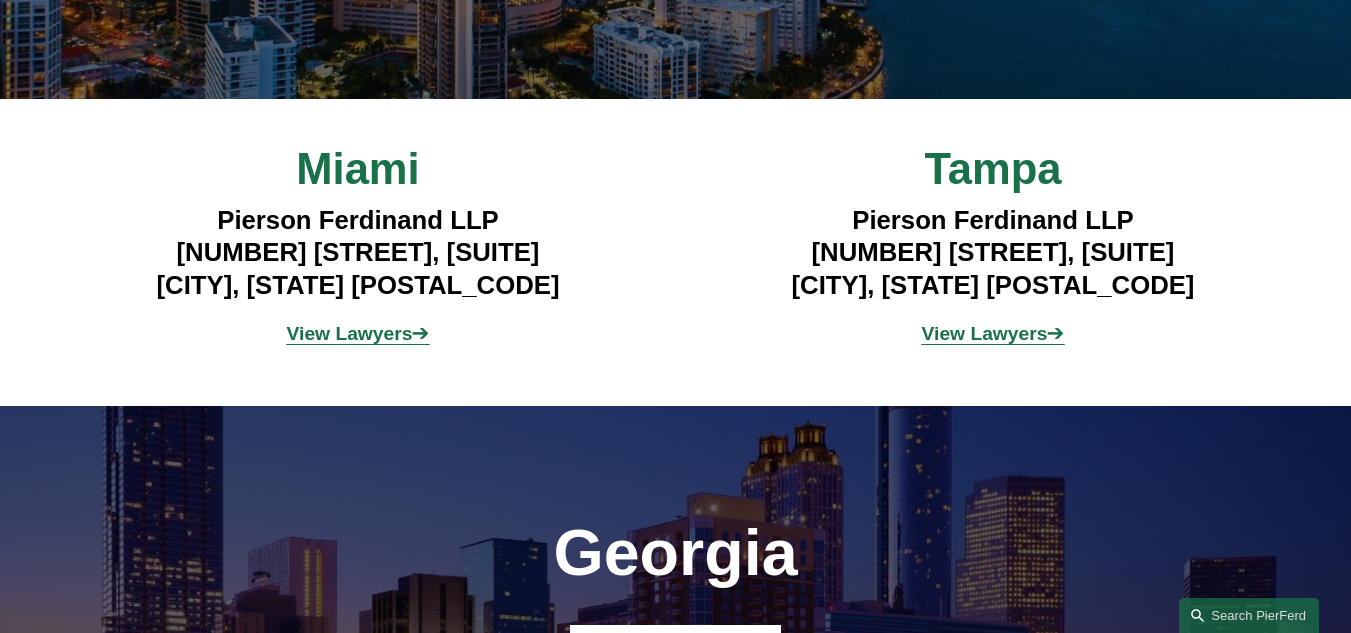 click on "Tampa" at bounding box center [992, 169] 